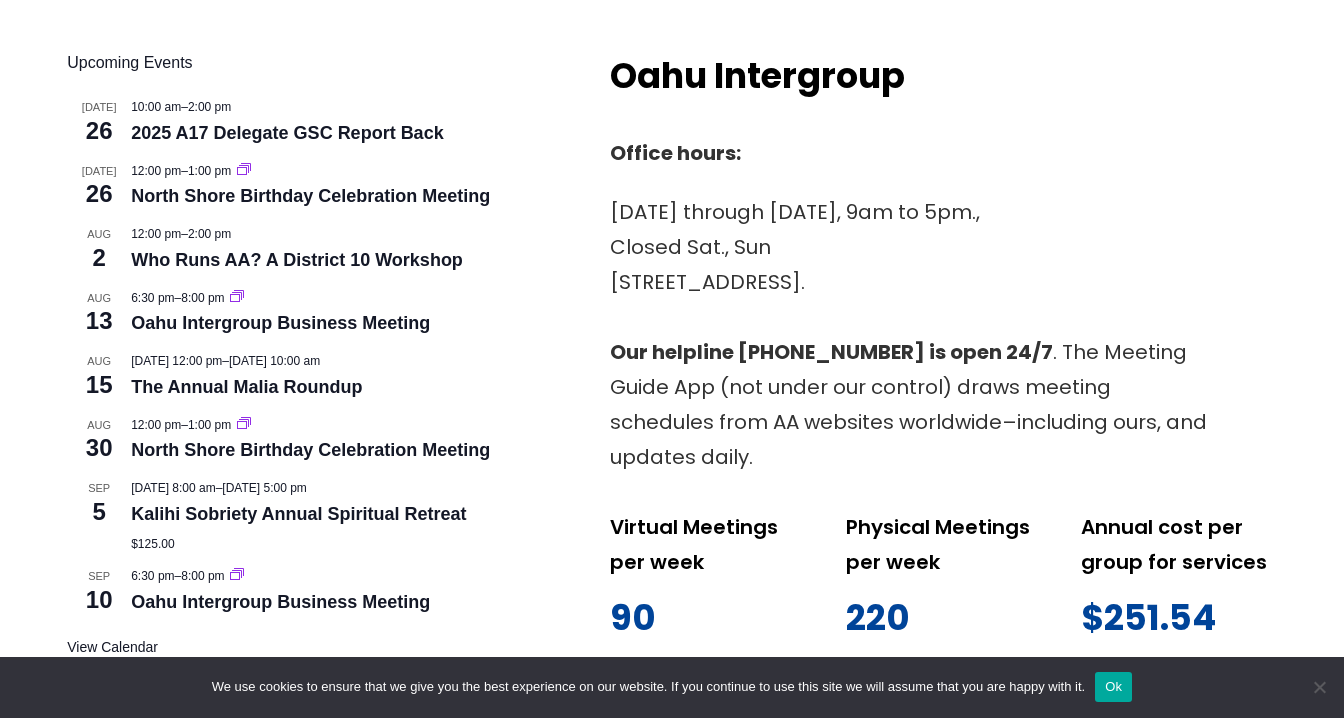 scroll, scrollTop: 813, scrollLeft: 0, axis: vertical 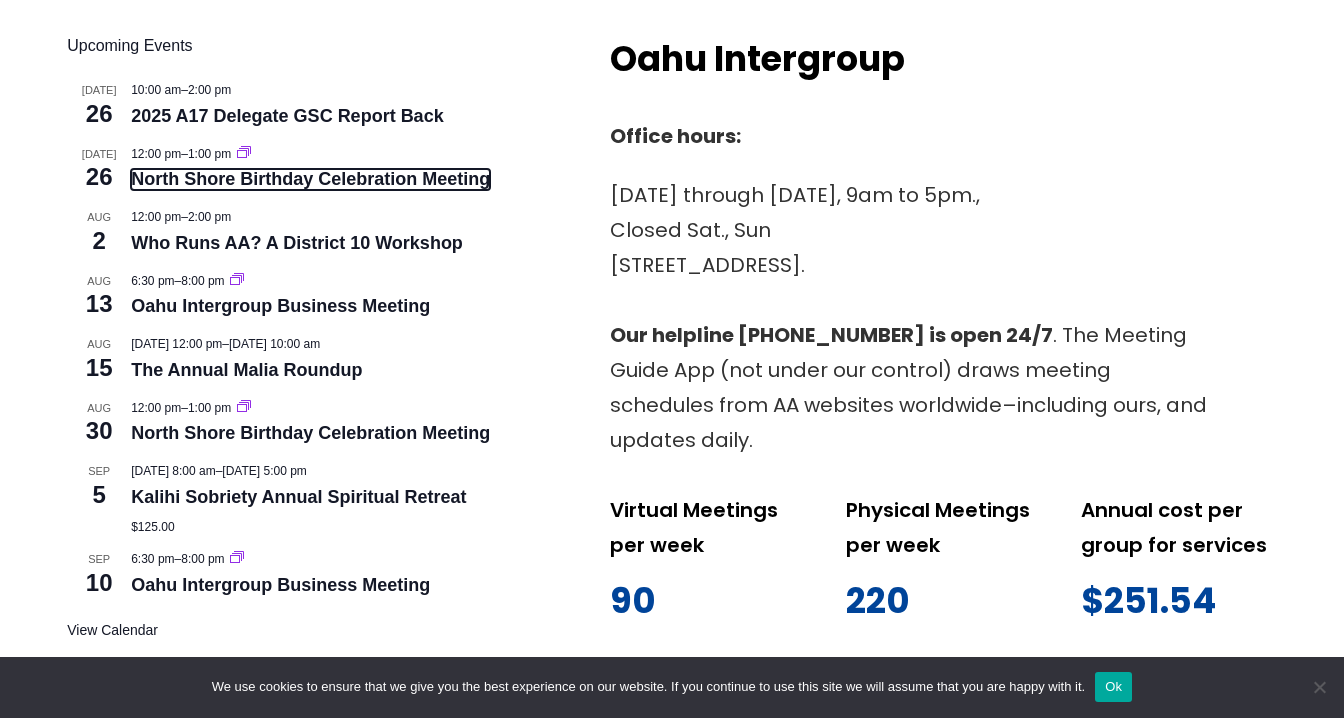 click on "North Shore Birthday Celebration Meeting" at bounding box center [310, 179] 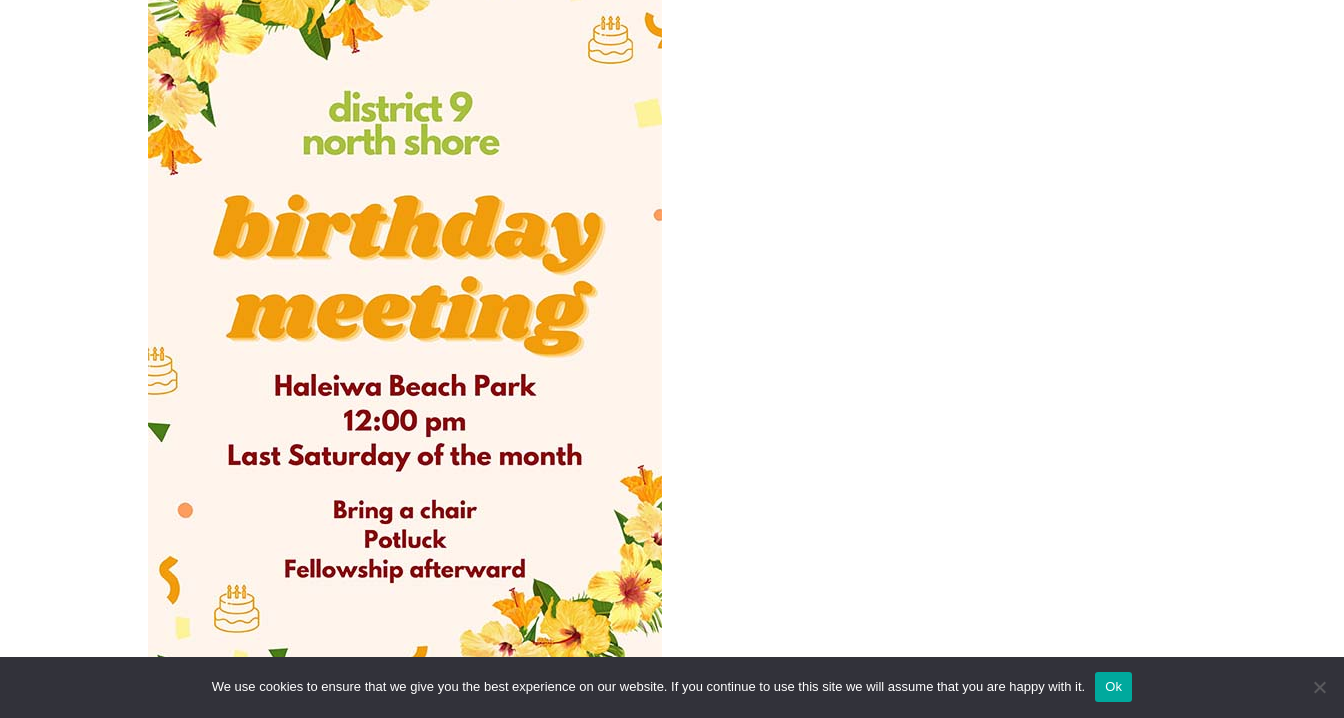 scroll, scrollTop: 784, scrollLeft: 0, axis: vertical 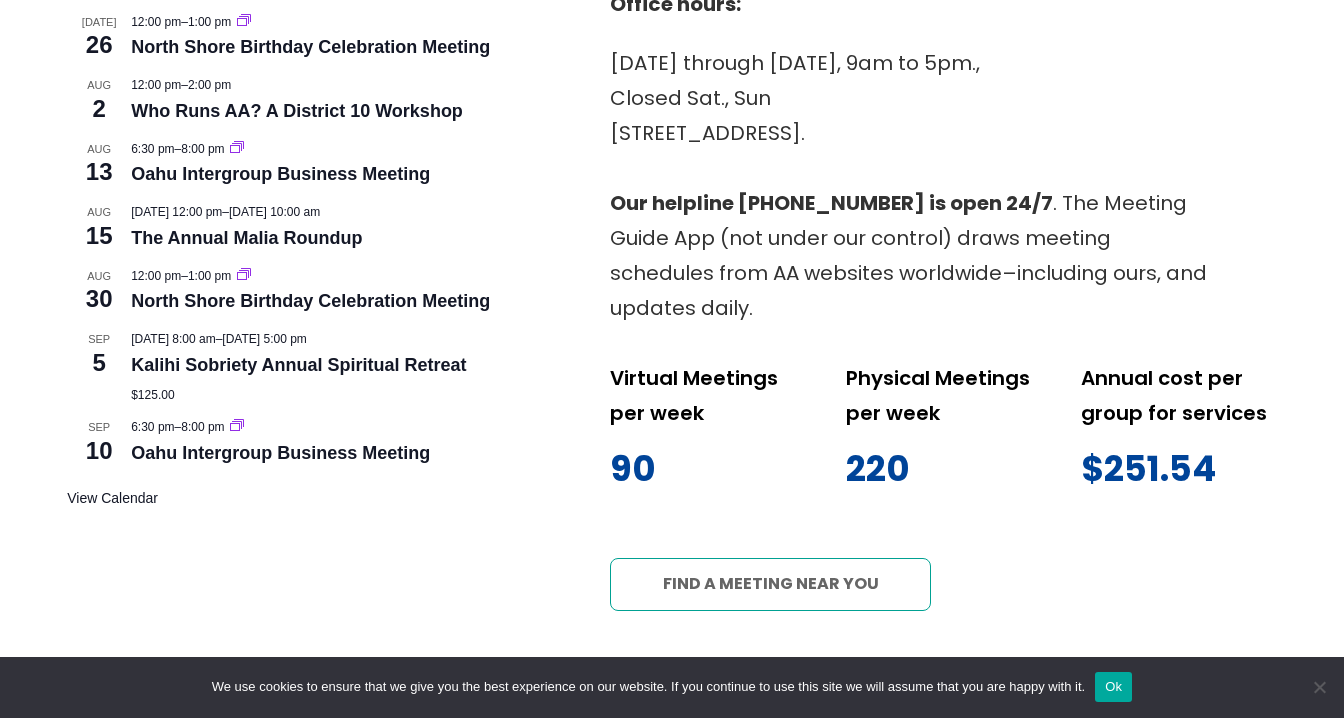 click on "Find a meeting near you" at bounding box center (770, 584) 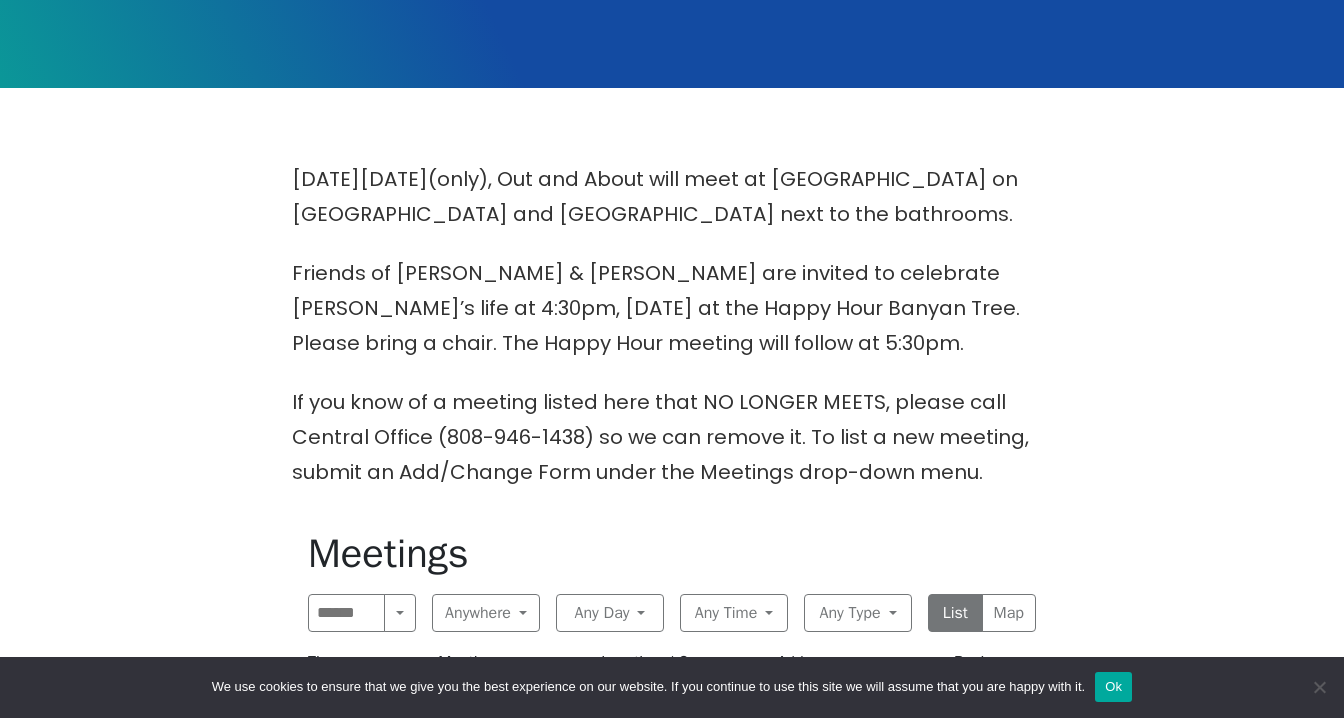 scroll, scrollTop: 401, scrollLeft: 0, axis: vertical 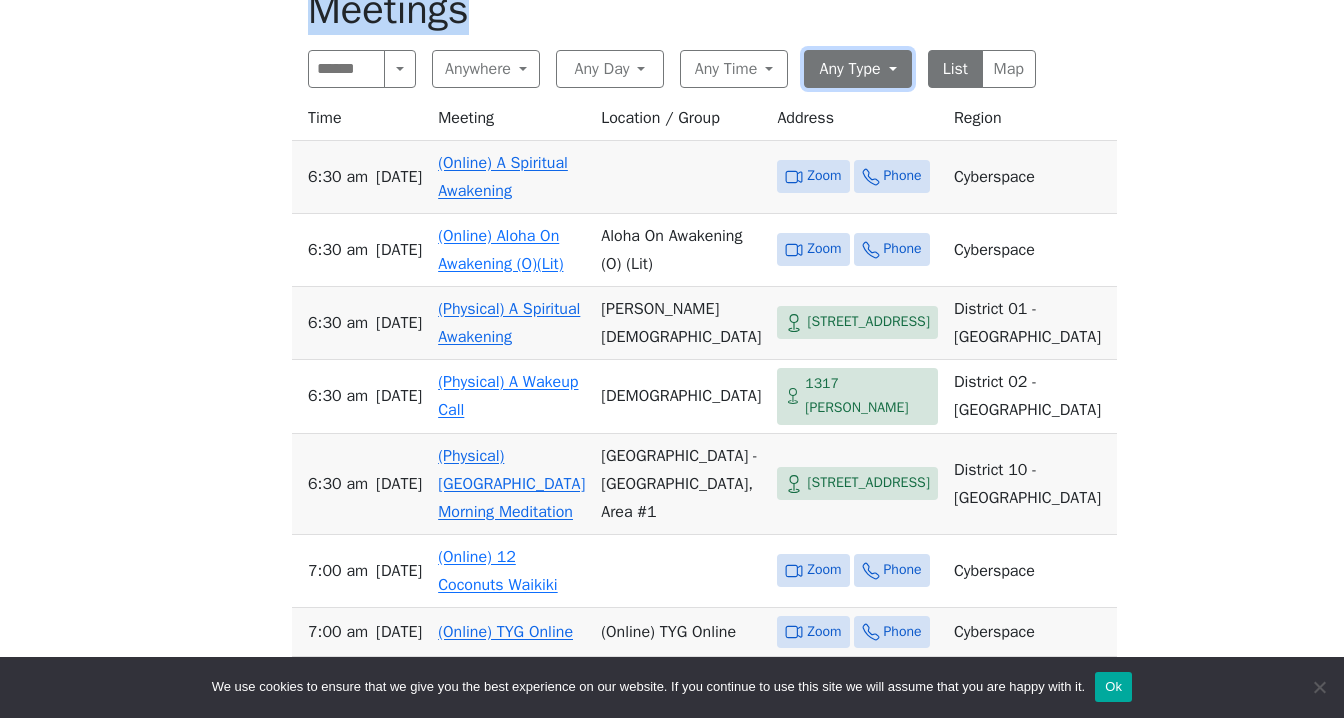 click on "Any Type" at bounding box center [858, 69] 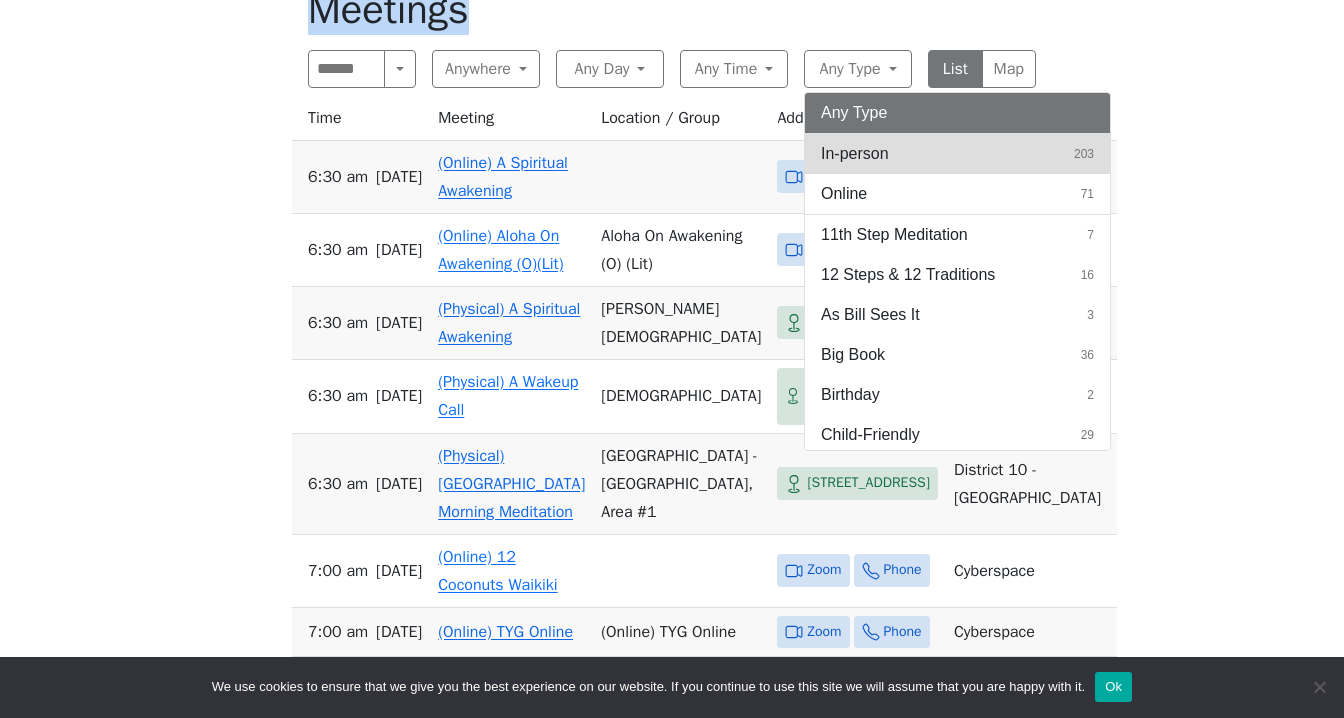 click on "In-person" at bounding box center (855, 154) 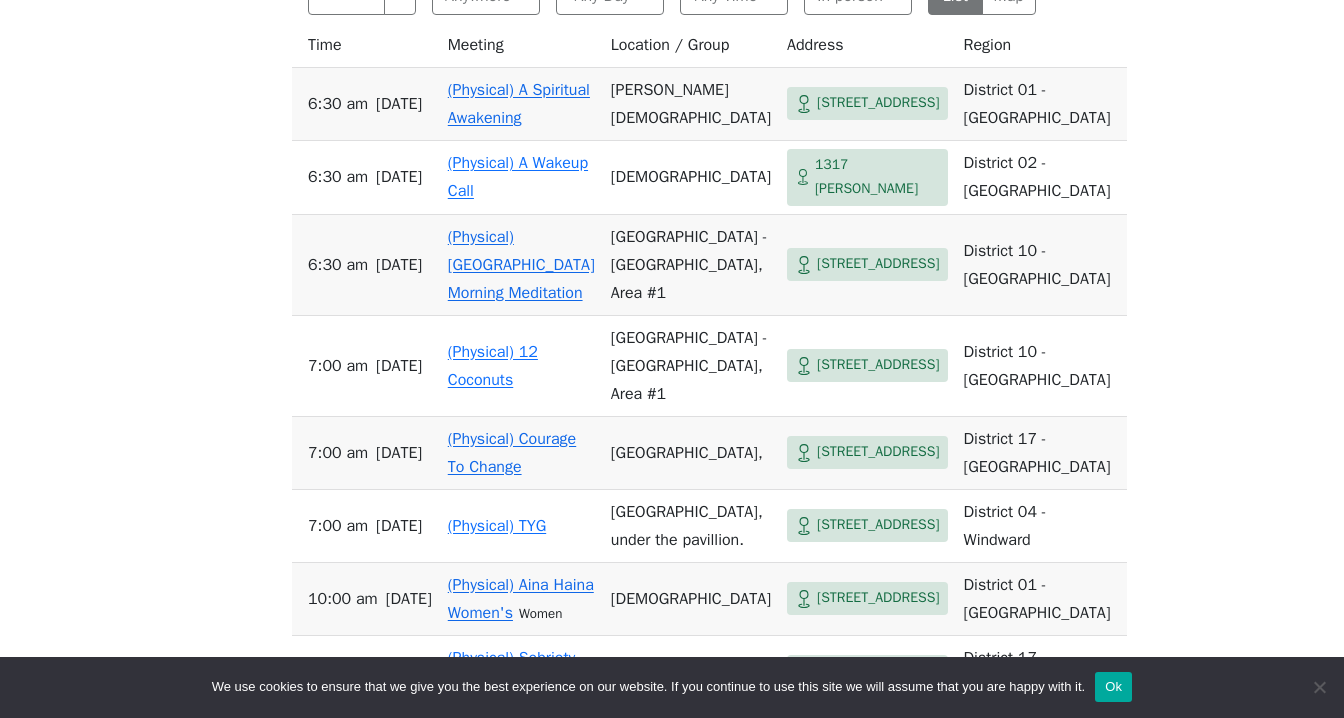 scroll, scrollTop: 1020, scrollLeft: 0, axis: vertical 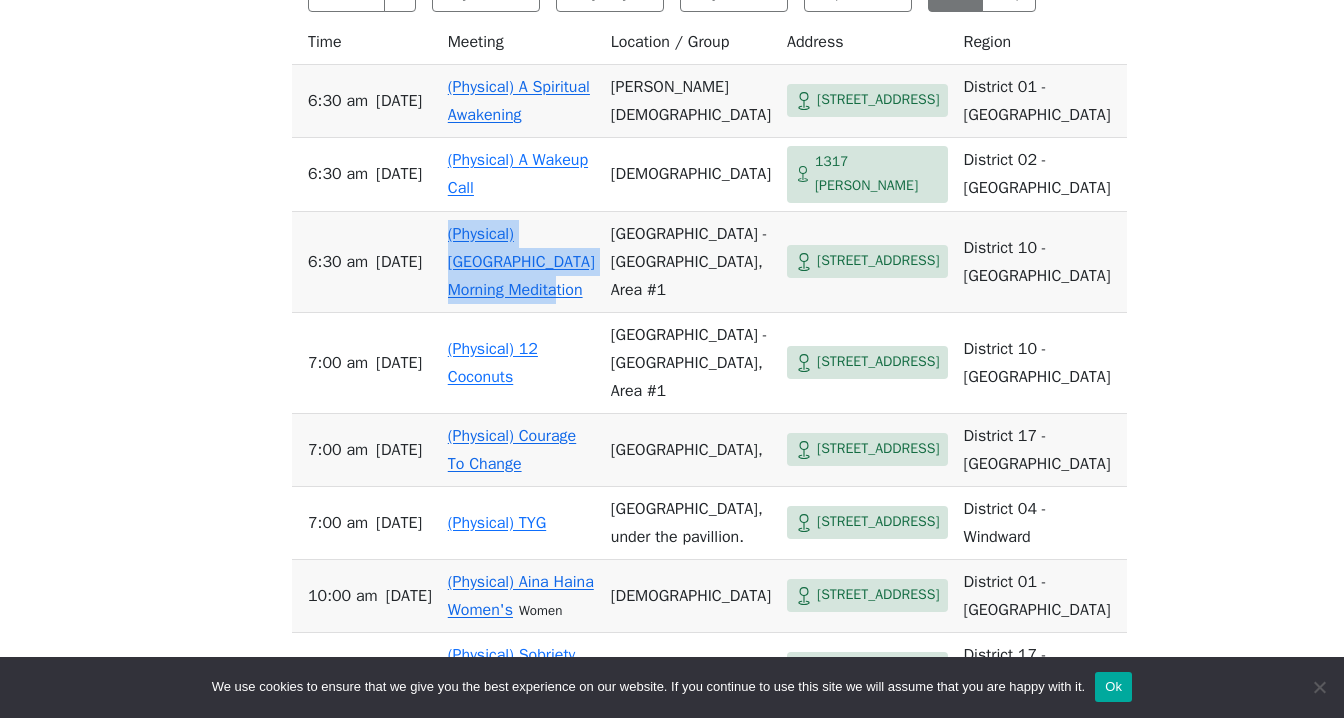 drag, startPoint x: 544, startPoint y: 321, endPoint x: 442, endPoint y: 254, distance: 122.03688 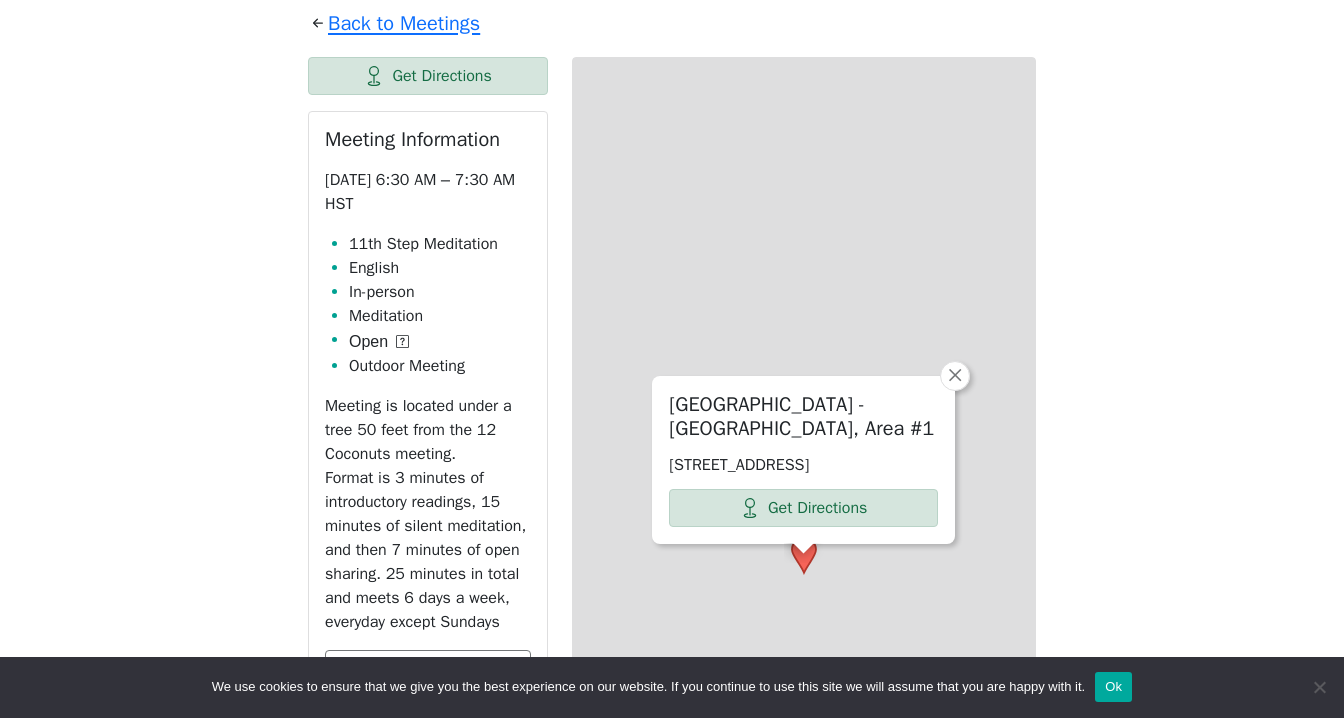scroll, scrollTop: 913, scrollLeft: 0, axis: vertical 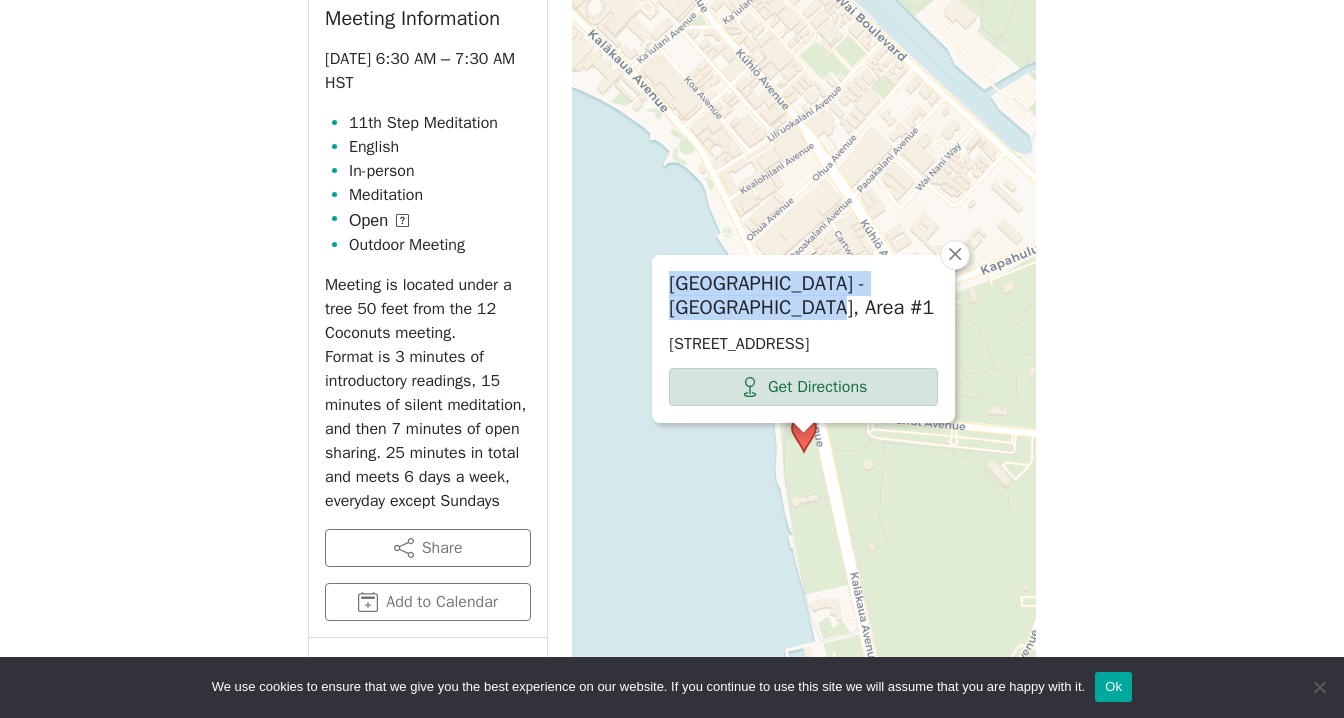 drag, startPoint x: 754, startPoint y: 289, endPoint x: 671, endPoint y: 253, distance: 90.47099 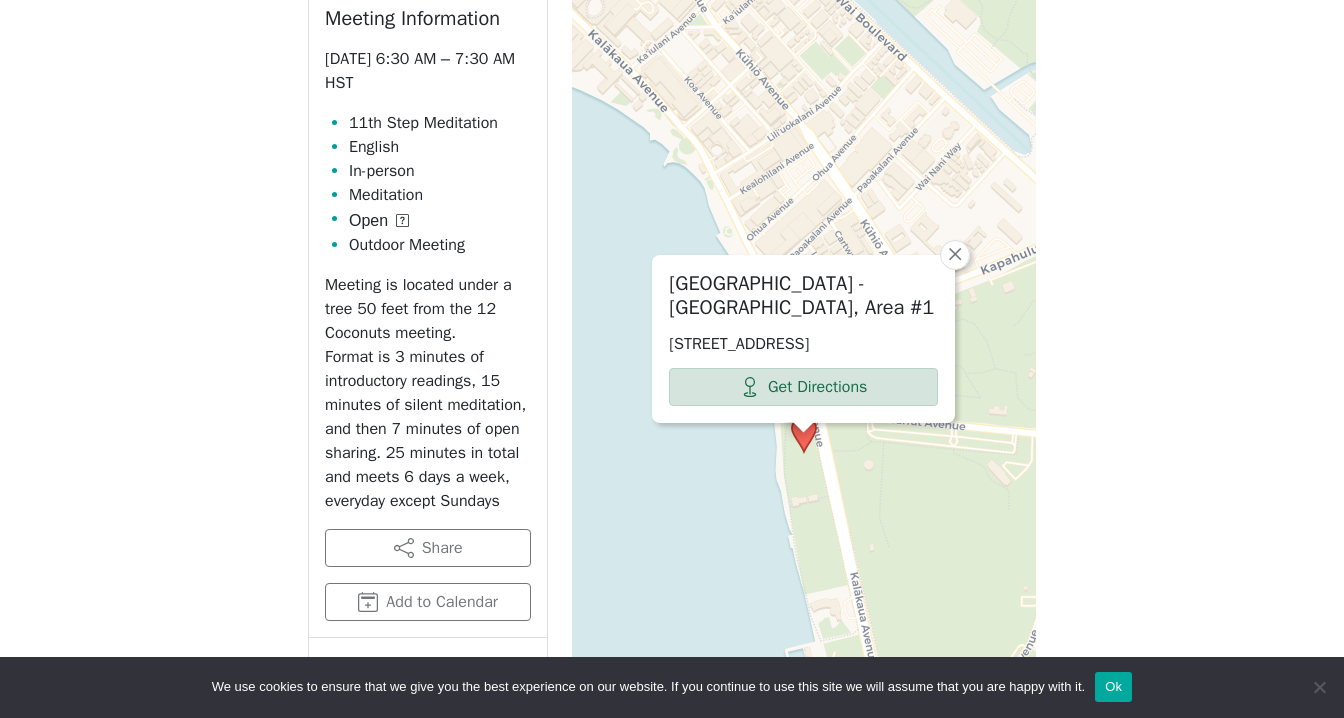 click on "[GEOGRAPHIC_DATA] - [GEOGRAPHIC_DATA] #1 [STREET_ADDRESS] Get Directions" at bounding box center (803, 339) 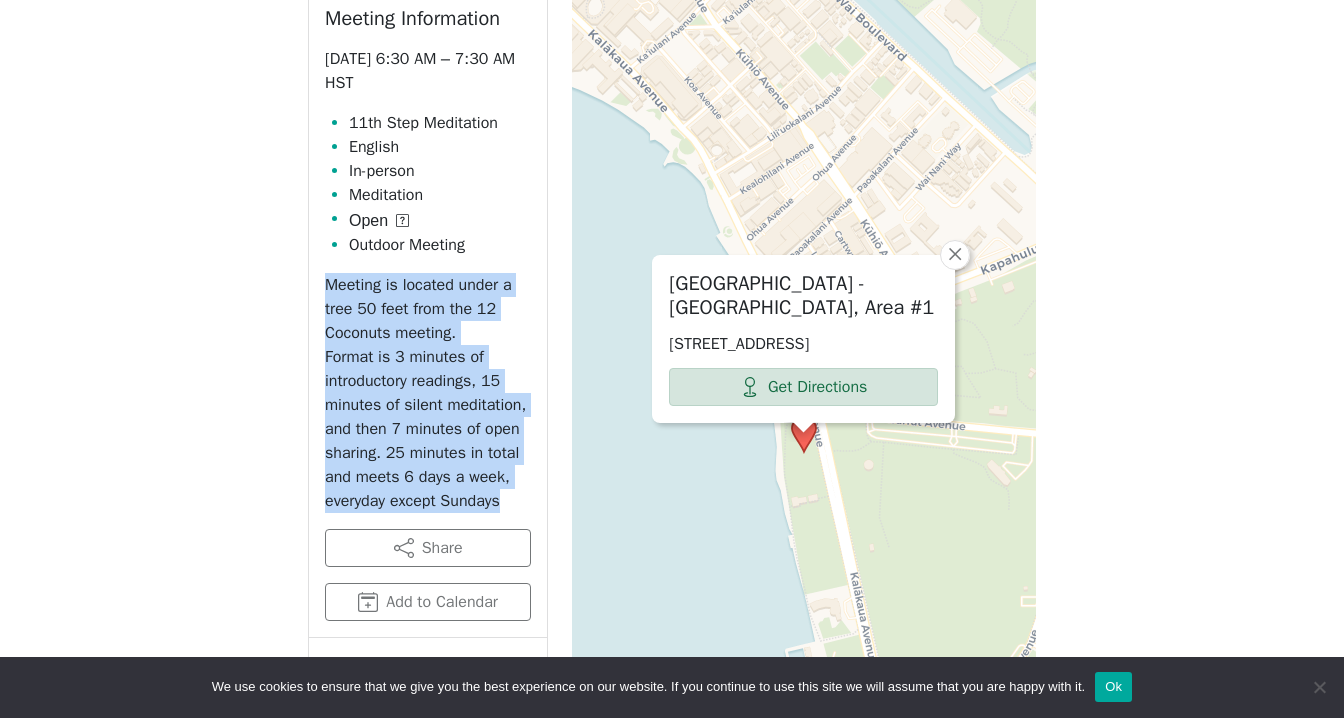 drag, startPoint x: 326, startPoint y: 284, endPoint x: 522, endPoint y: 499, distance: 290.93127 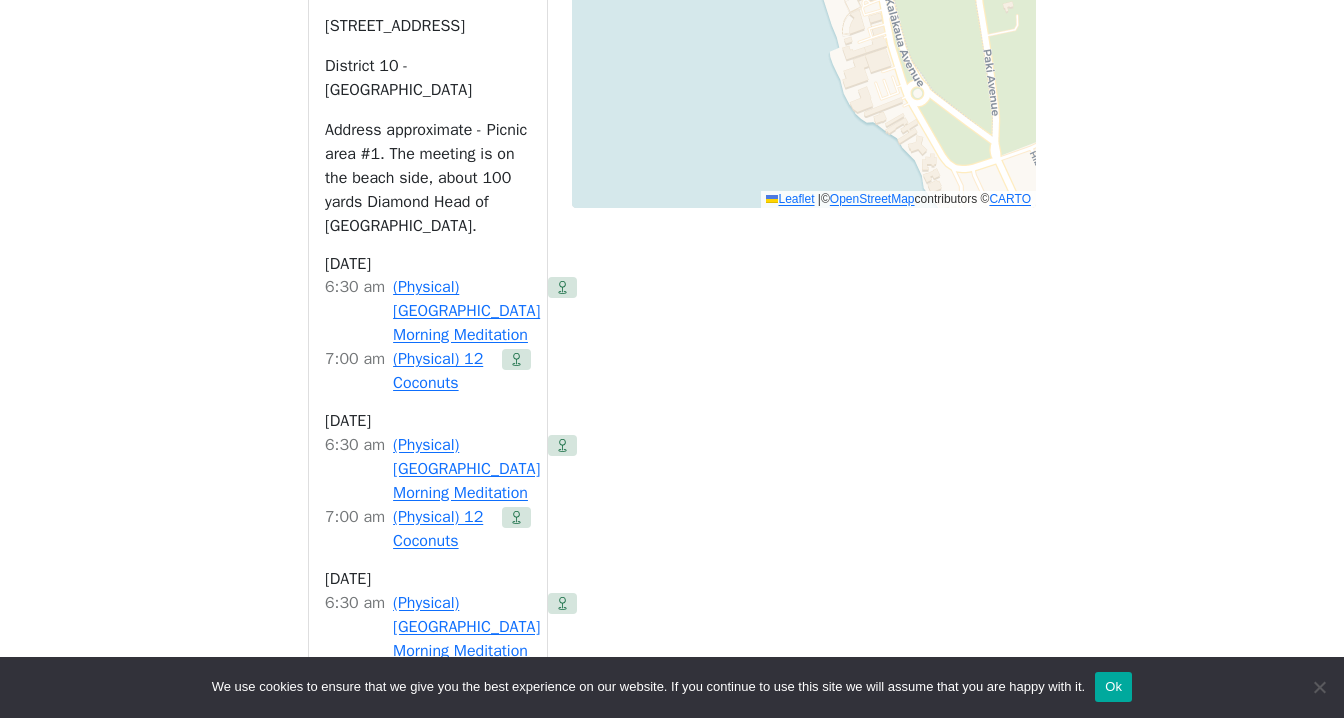 scroll, scrollTop: 1962, scrollLeft: 0, axis: vertical 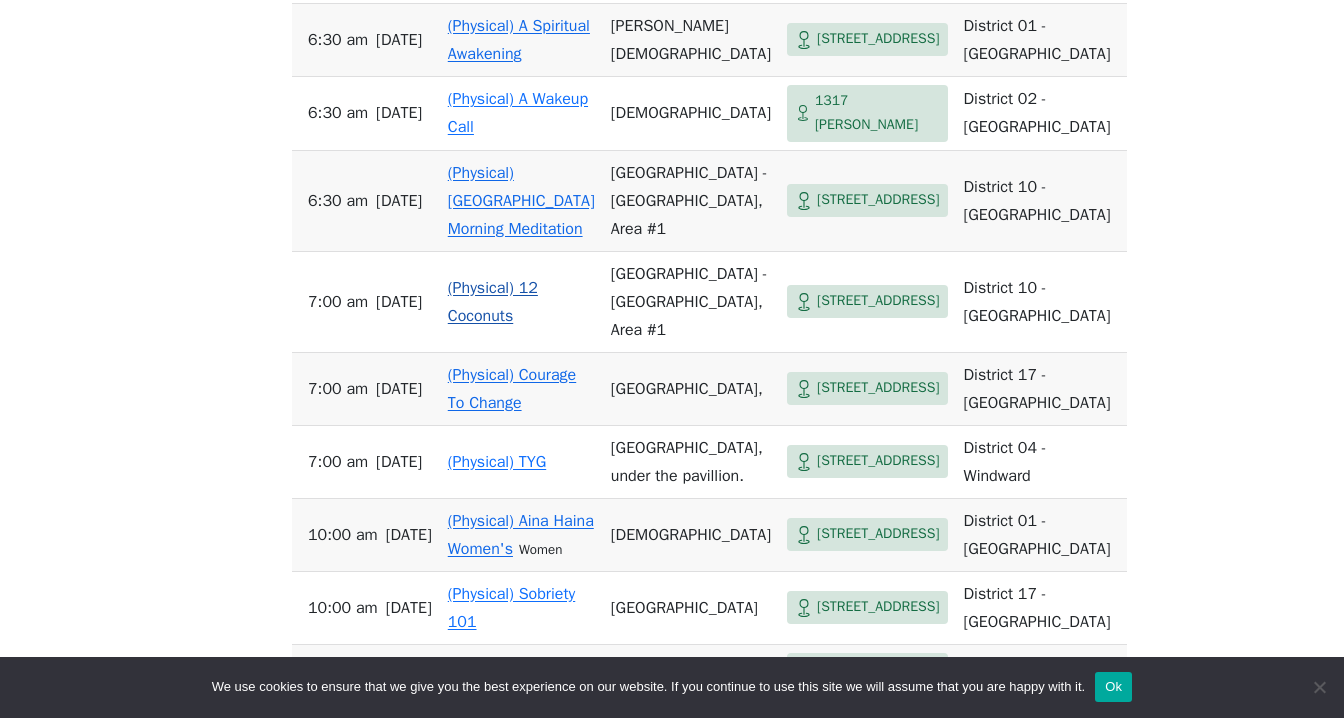 click on "(Physical) 12 Coconuts" at bounding box center (493, 302) 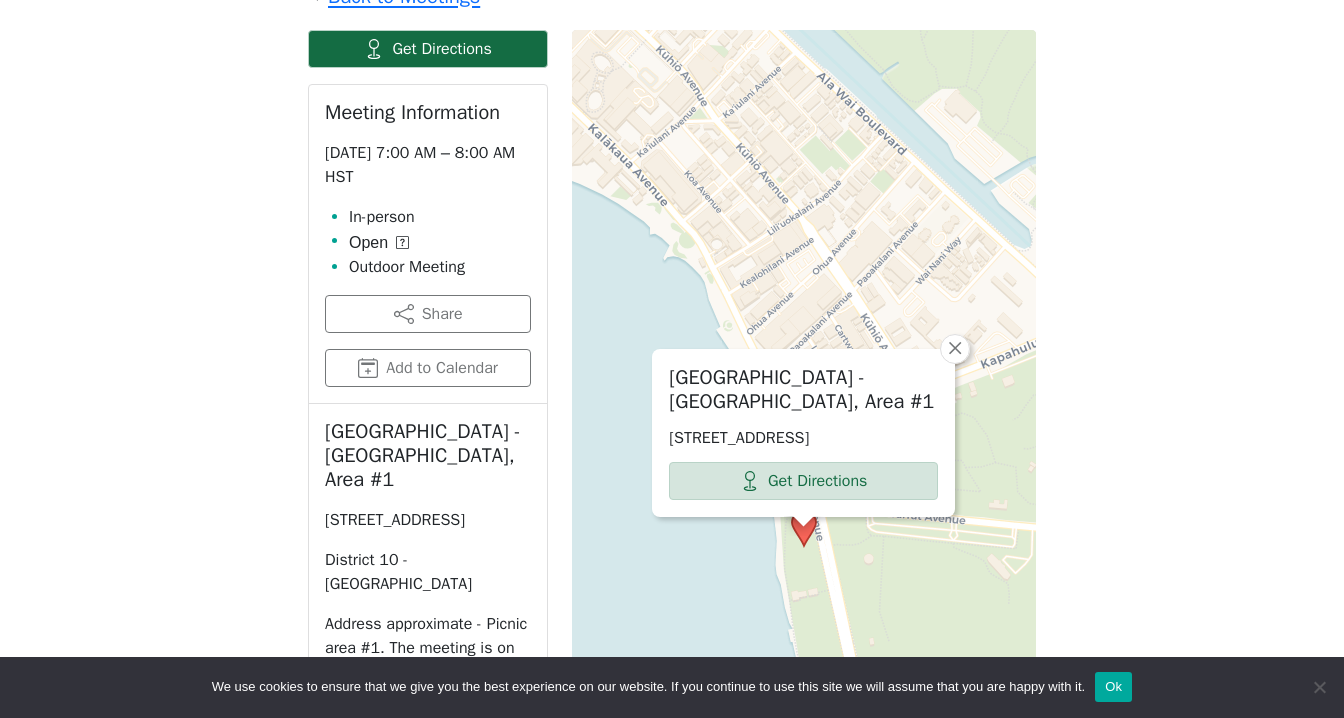 scroll, scrollTop: 996, scrollLeft: 0, axis: vertical 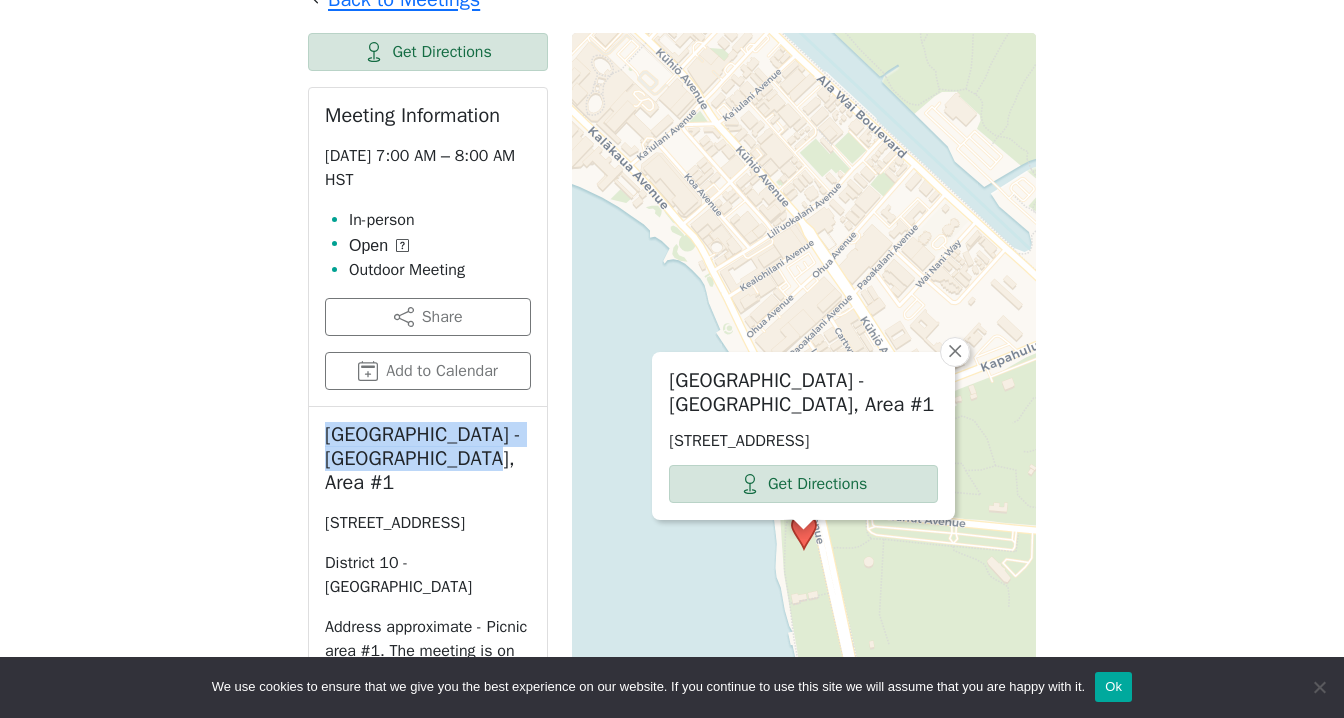 drag, startPoint x: 449, startPoint y: 463, endPoint x: 322, endPoint y: 430, distance: 131.21738 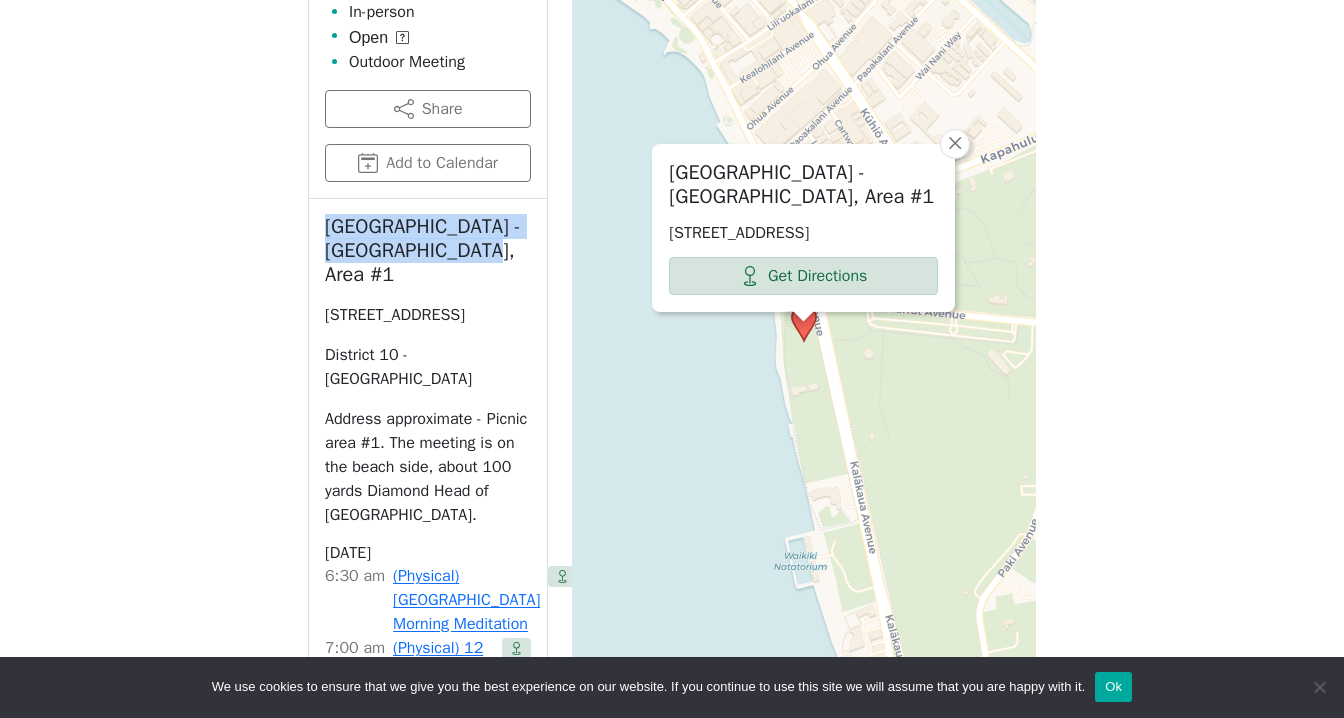 scroll, scrollTop: 1209, scrollLeft: 0, axis: vertical 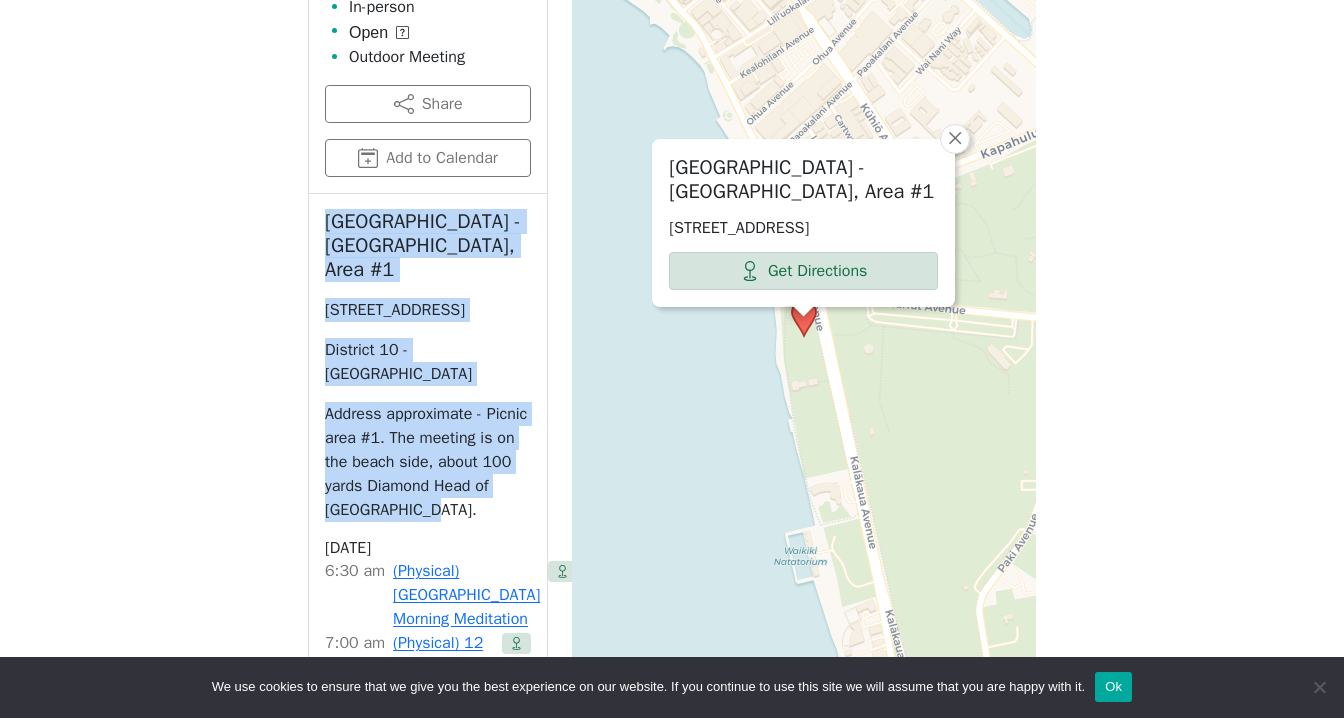 drag, startPoint x: 430, startPoint y: 488, endPoint x: 324, endPoint y: 211, distance: 296.58893 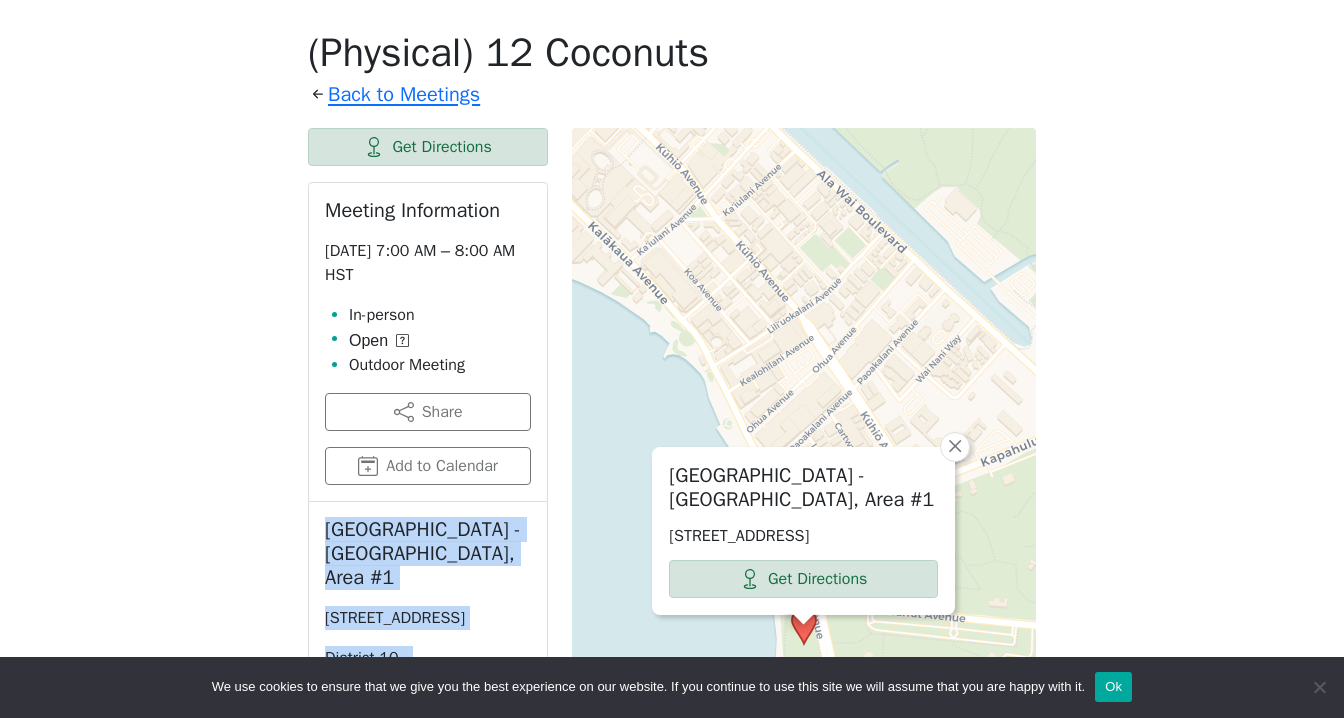scroll, scrollTop: 885, scrollLeft: 0, axis: vertical 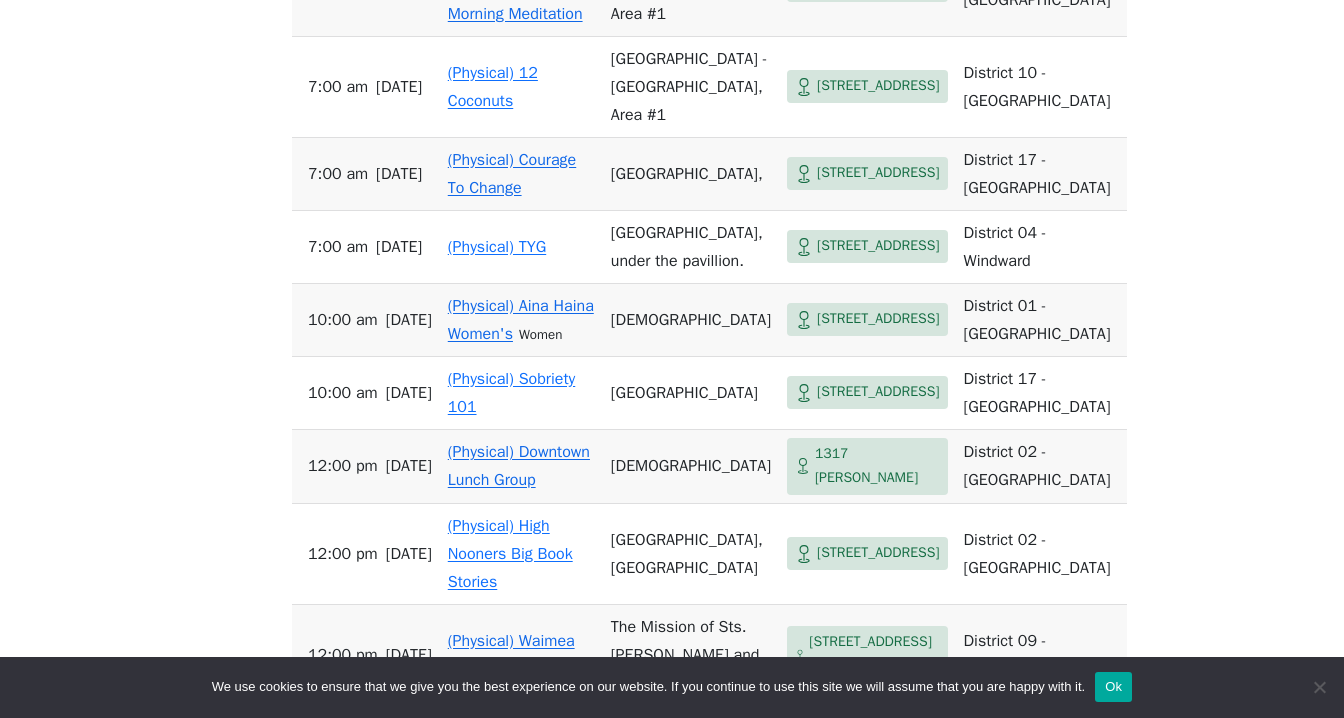 drag, startPoint x: 670, startPoint y: 219, endPoint x: 625, endPoint y: 186, distance: 55.803226 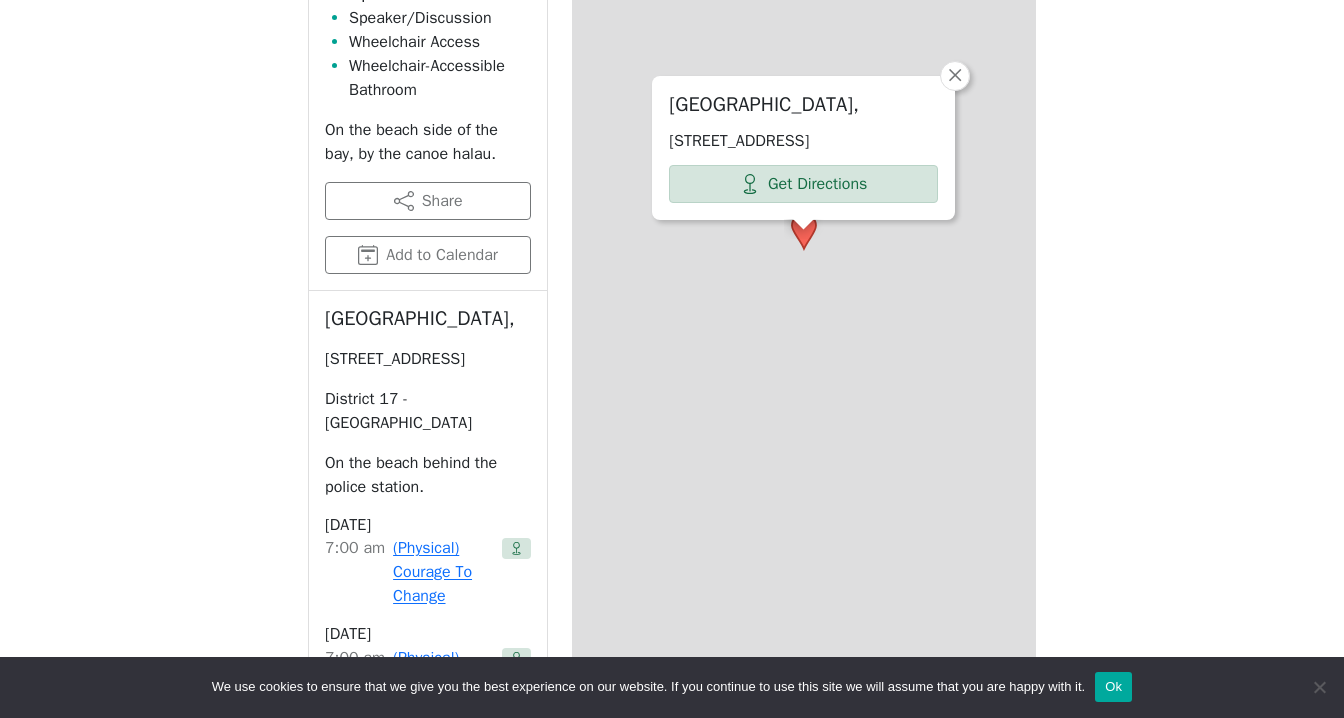 scroll, scrollTop: 913, scrollLeft: 0, axis: vertical 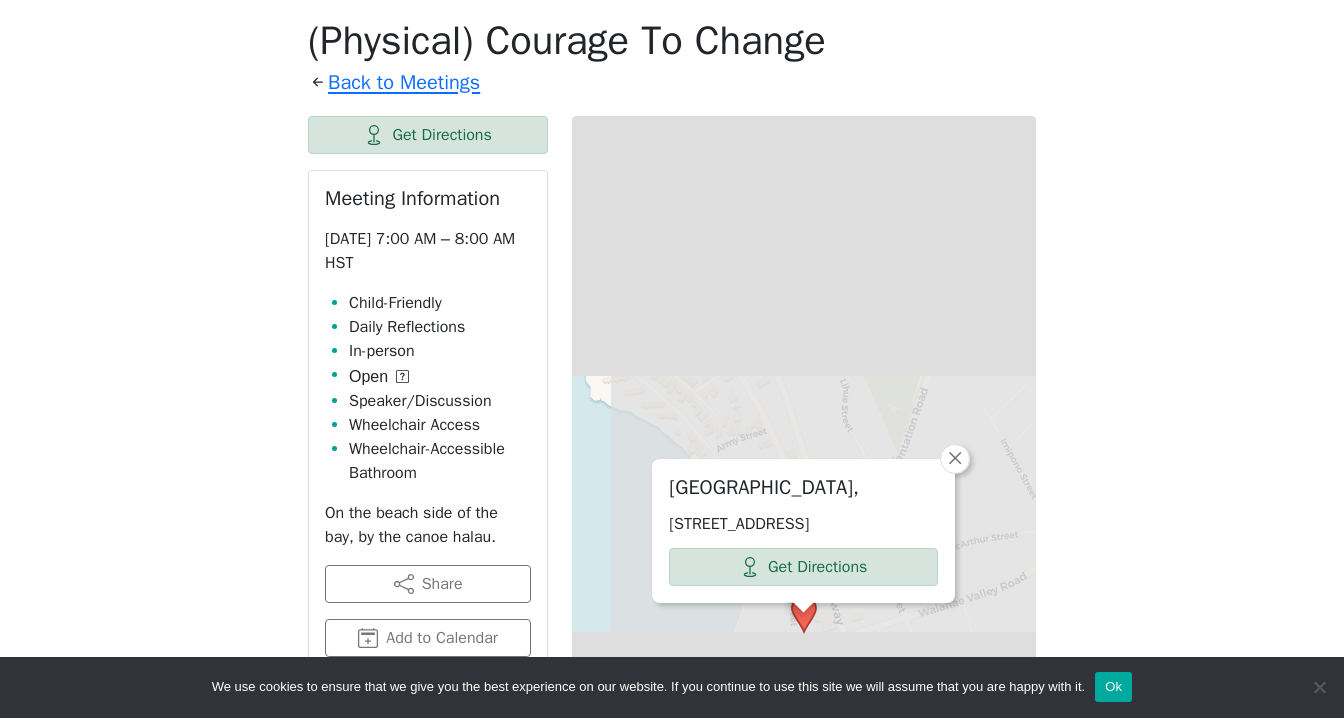click on "[DATE][DATE](only), Out and About will meet at [GEOGRAPHIC_DATA] on [GEOGRAPHIC_DATA] and [GEOGRAPHIC_DATA] next to the bathrooms.
Friends of [PERSON_NAME] & [PERSON_NAME] are invited to celebrate [PERSON_NAME]’s life at 4:30pm, [DATE] at the Happy Hour Banyan Tree. Please bring a chair. The Happy Hour meeting will follow at 5:30pm.
If you know of a meeting listed here that NO LONGER MEETS, please call Central Office (808-946-1438) so we can remove it. To list a new meeting, submit an Add/Change Form under the Meetings drop-down menu.
(Physical) Courage To Change Back to Meetings Get Directions Meeting Information [DATE] 7:00 AM – 8:00 AM HST Child-Friendly Daily Reflections In-person Open Speaker/Discussion Wheelchair Access Wheelchair-Accessible Bathroom On the beach side of the bay, by the canoe halau. Share Add to Calendar [GEOGRAPHIC_DATA], [STREET_ADDRESS] District 17 - [GEOGRAPHIC_DATA] On the beach behind the police station. [DATE] 7:00 AM (Physical) Courage To Change [DATE] [DATE]" at bounding box center [672, 1087] 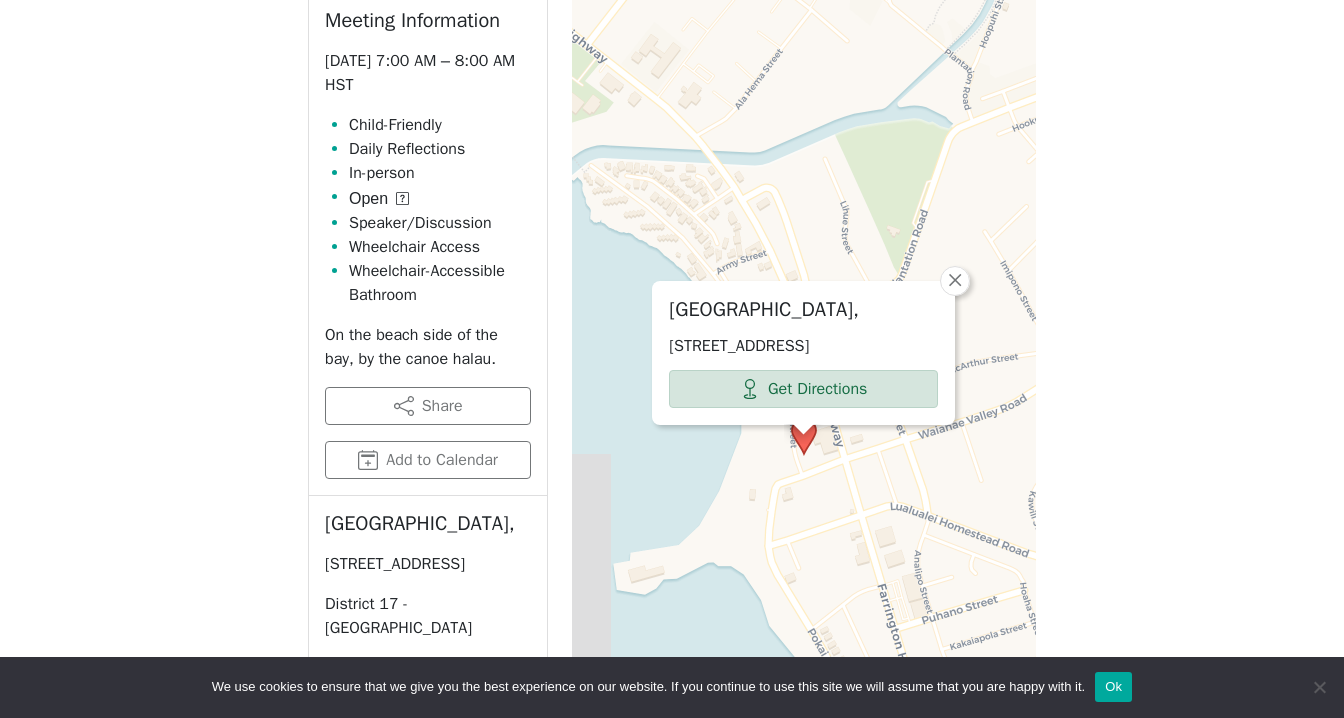 scroll, scrollTop: 1093, scrollLeft: 0, axis: vertical 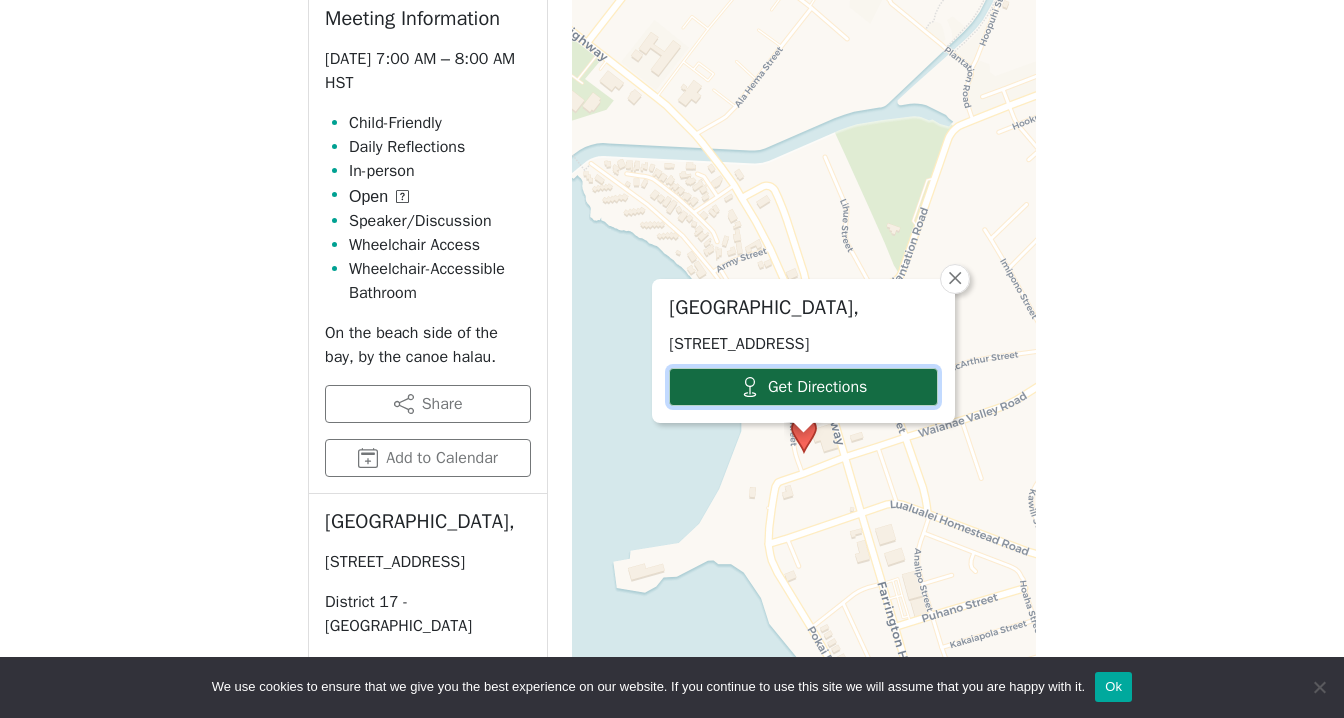 click on "Get Directions" at bounding box center [803, 387] 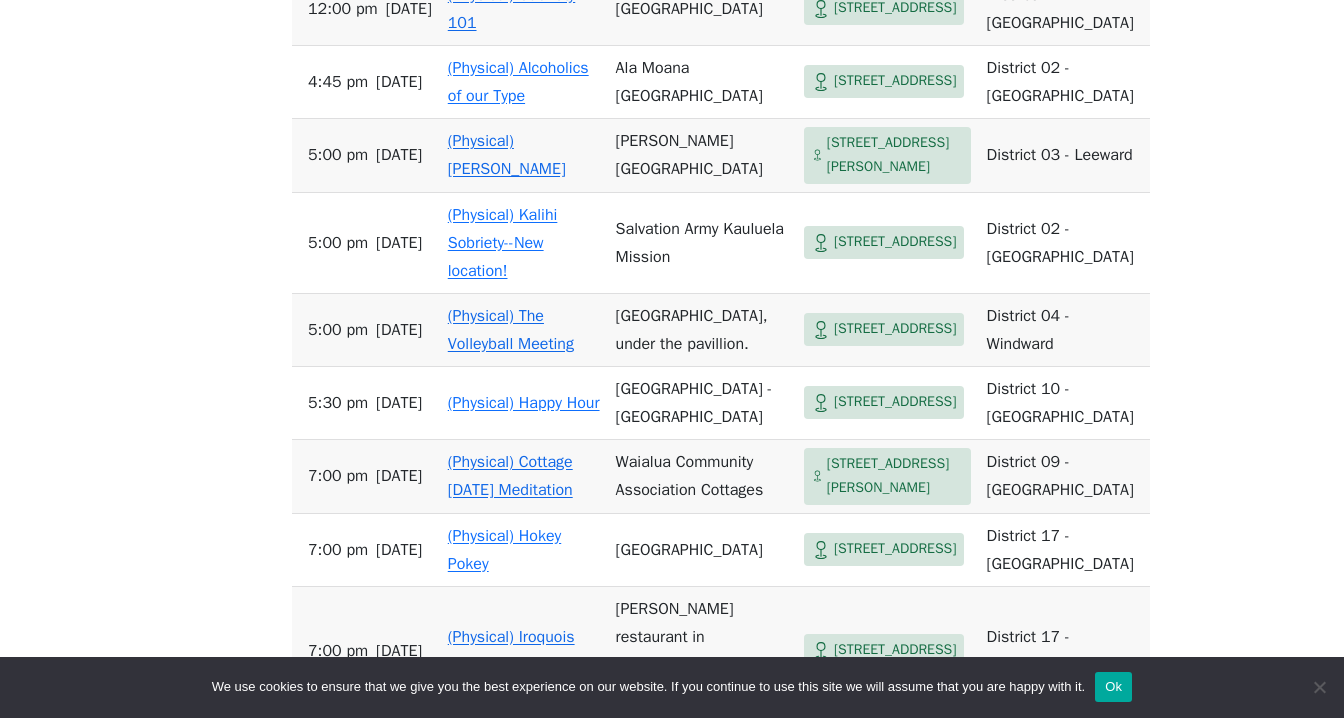 scroll, scrollTop: 6970, scrollLeft: 0, axis: vertical 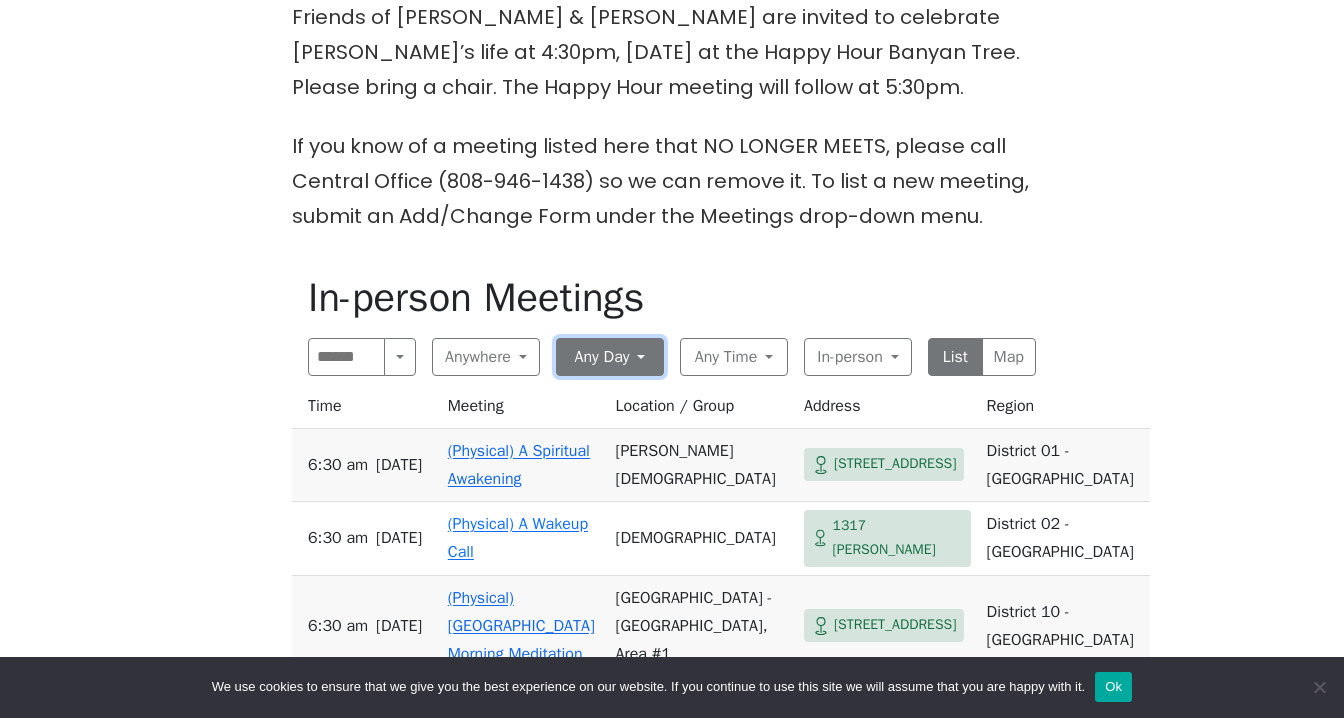click on "Any Day" at bounding box center [610, 357] 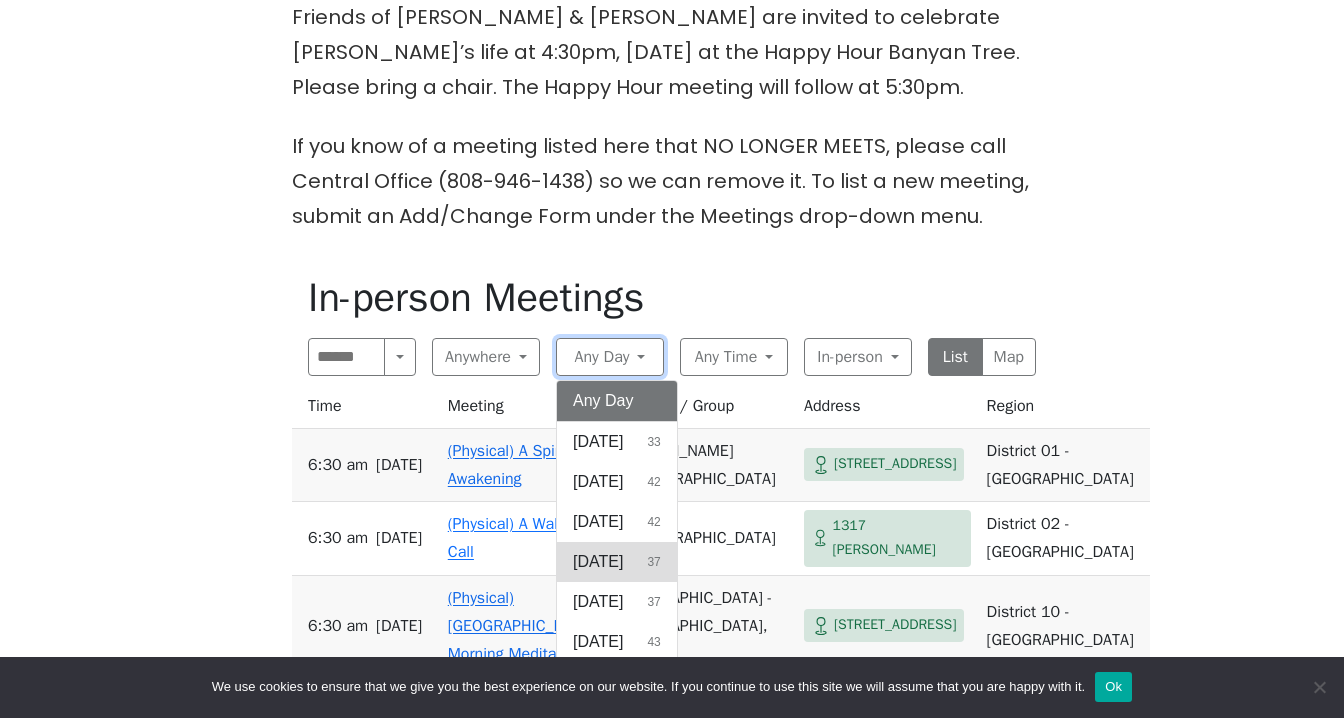 scroll, scrollTop: 761, scrollLeft: 0, axis: vertical 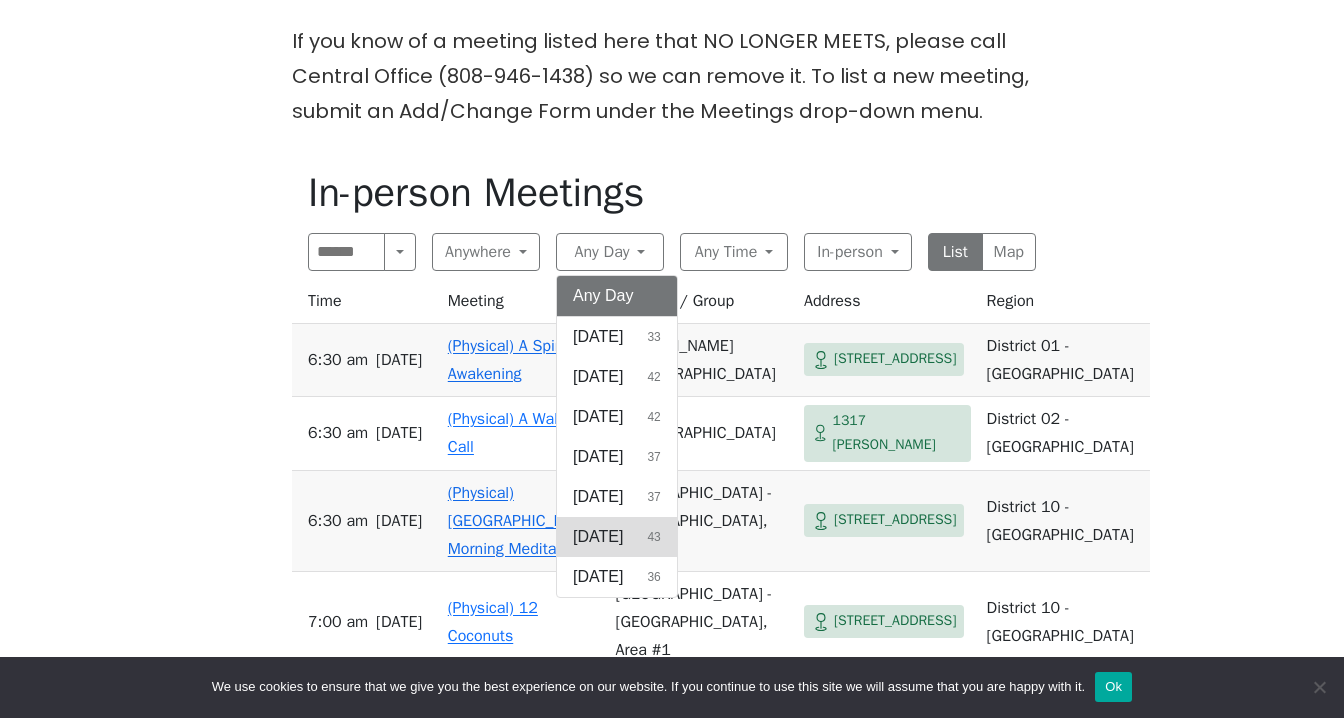 click on "[DATE]" at bounding box center [598, 537] 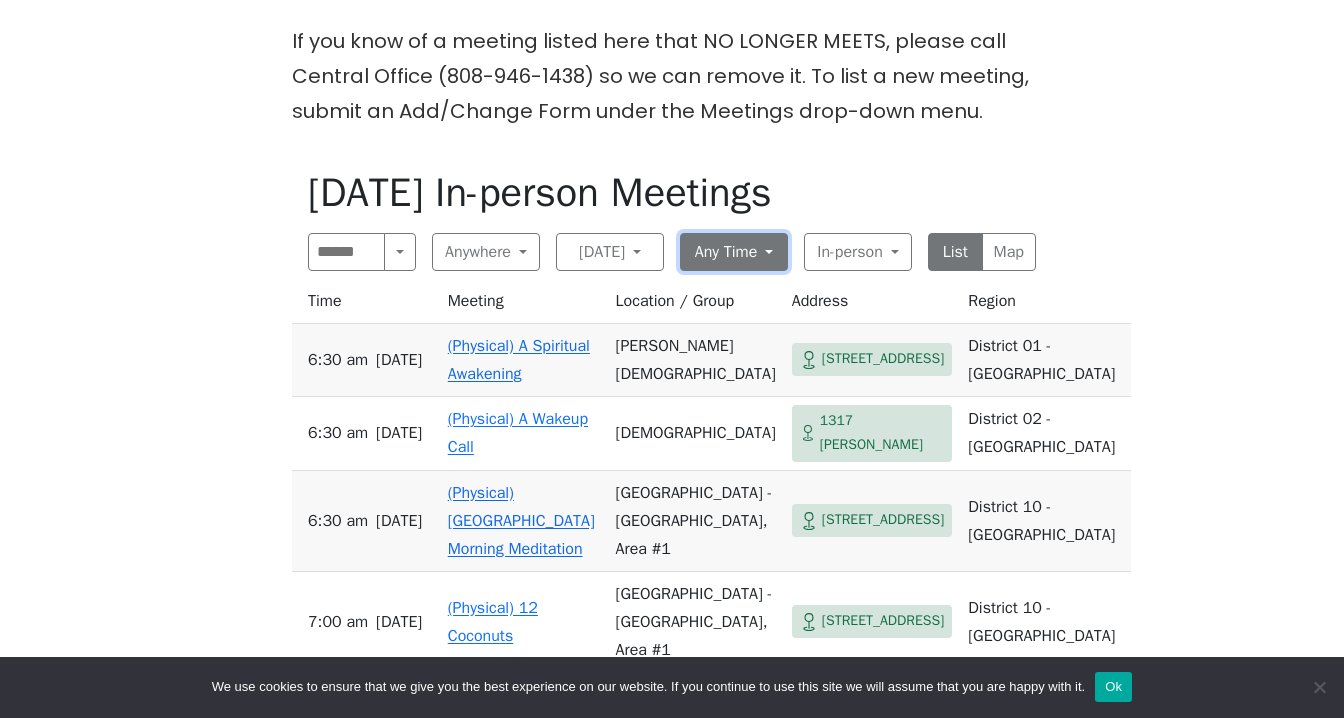 click on "Any Time" at bounding box center [734, 252] 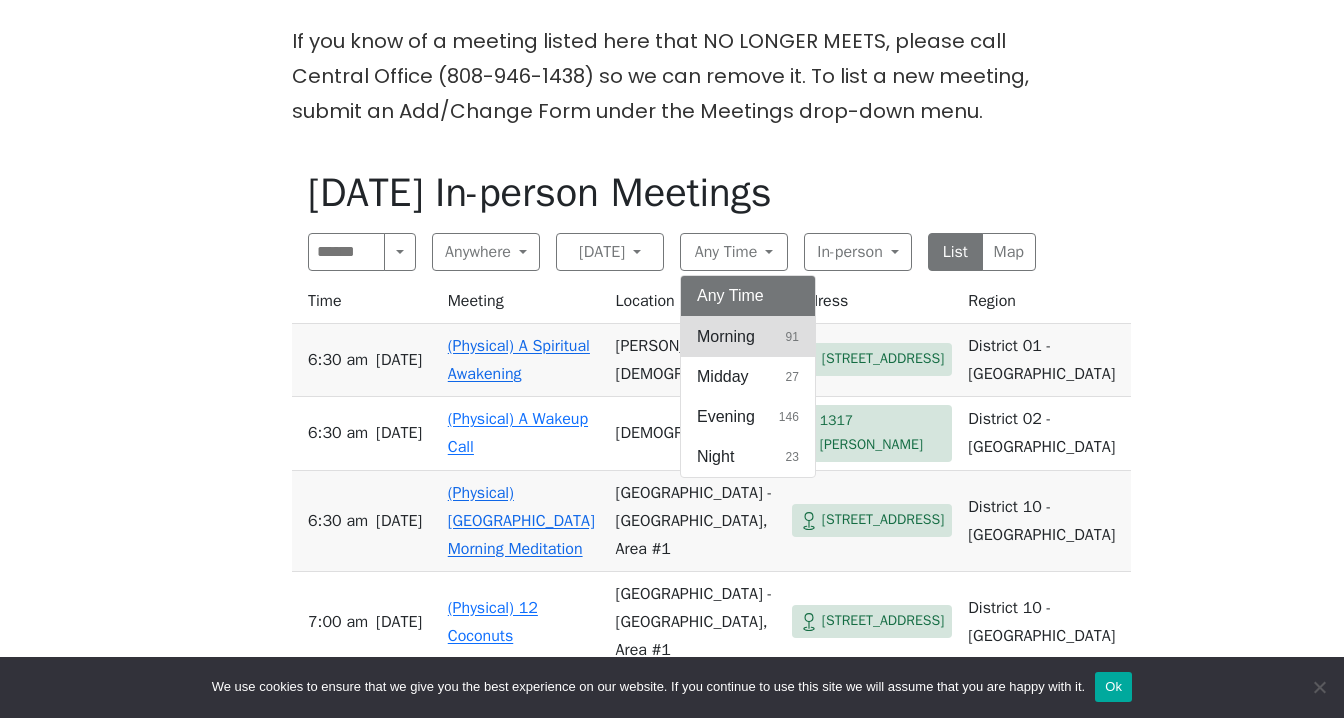 click on "Morning" at bounding box center [726, 337] 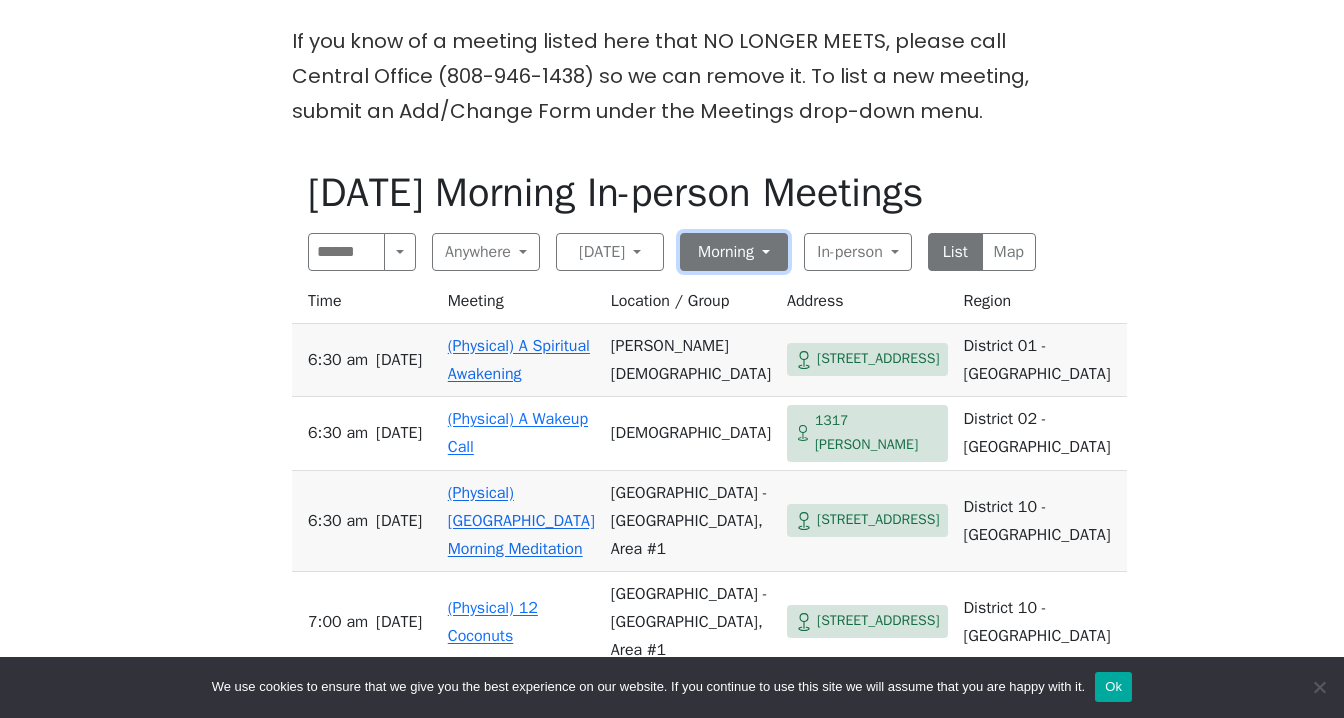 click on "Morning" at bounding box center (734, 252) 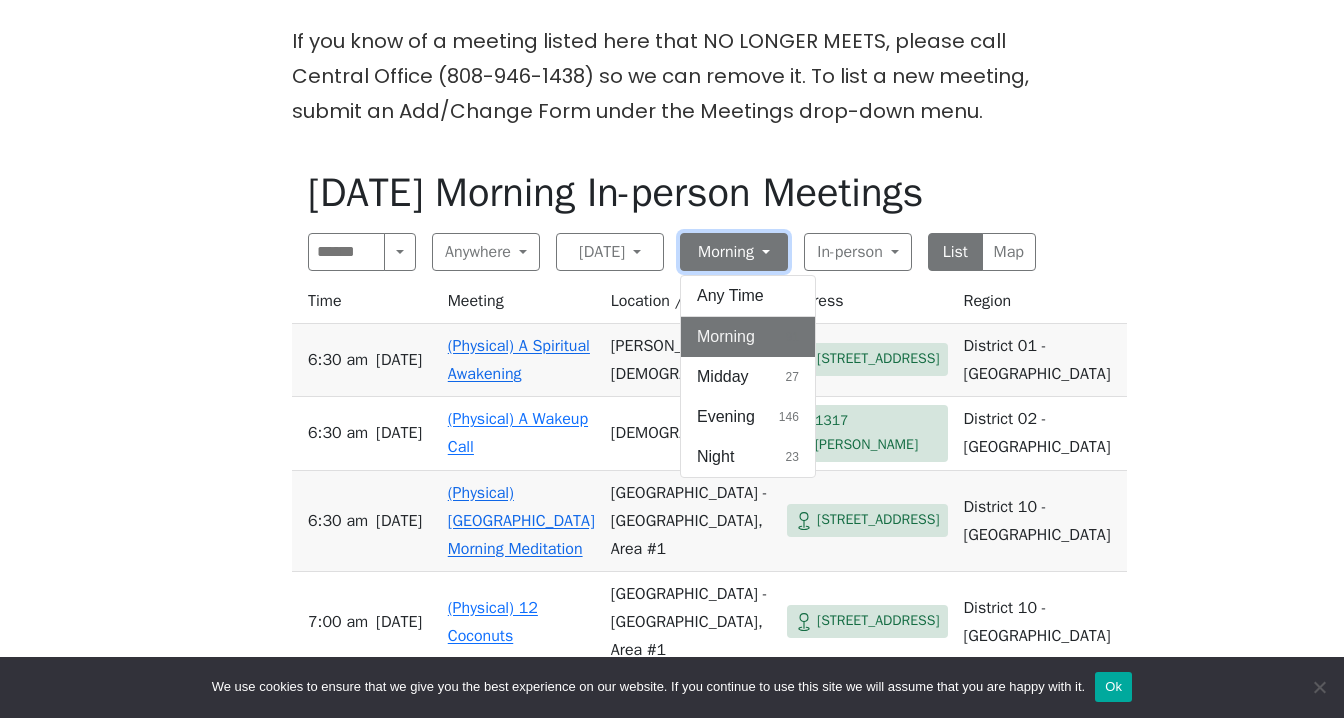 click on "Morning" at bounding box center [734, 252] 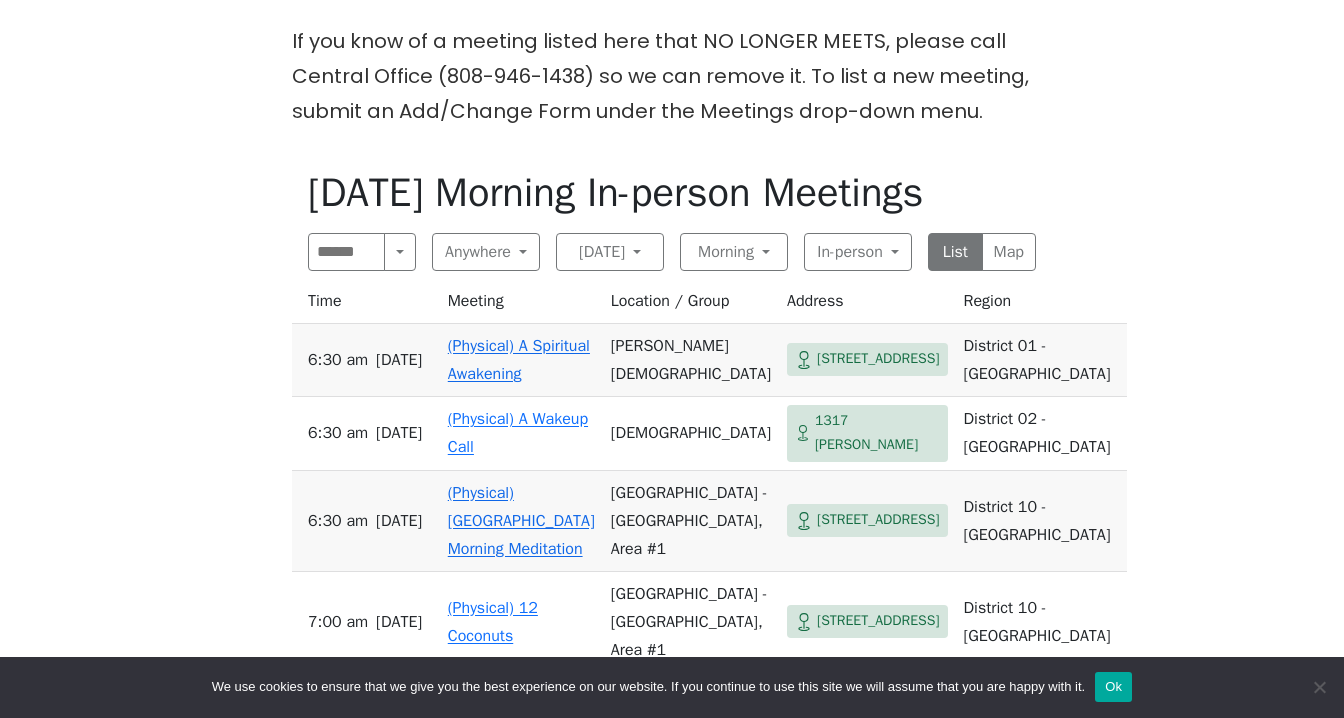 click on "[DATE][DATE](only), Out and About will meet at [GEOGRAPHIC_DATA] on [GEOGRAPHIC_DATA] and [GEOGRAPHIC_DATA] next to the bathrooms.
Friends of [PERSON_NAME] & [PERSON_NAME] are invited to celebrate [PERSON_NAME]’s life at 4:30pm, [DATE] at the Happy Hour Banyan Tree. Please bring a chair. The Happy Hour meeting will follow at 5:30pm.
If you know of a meeting listed here that NO LONGER MEETS, please call Central Office (808-946-1438) so we can remove it. To list a new meeting, submit an Add/Change Form under the Meetings drop-down menu.
[DATE] Morning In-person Meetings Search Near Location Near Me Anywhere Anywhere Cyberspace 67 District 01 - [GEOGRAPHIC_DATA] 24 District 02 - [GEOGRAPHIC_DATA] 03 - [GEOGRAPHIC_DATA] 15 District 04 - [GEOGRAPHIC_DATA] 09 - [GEOGRAPHIC_DATA] 10 - [GEOGRAPHIC_DATA] 17 - [GEOGRAPHIC_DATA] 30 [GEOGRAPHIC_DATA] 1 [DATE] Any Day [DATE] 33 [DATE] 42 [DATE] 42 [DATE] 37 [DATE] 37 [DATE] 43 [DATE] 36 Morning Any Time Morning 91 Midday 27 Evening 146 Night 23 In-person Any Type In-person 203 71" at bounding box center (672, 395) 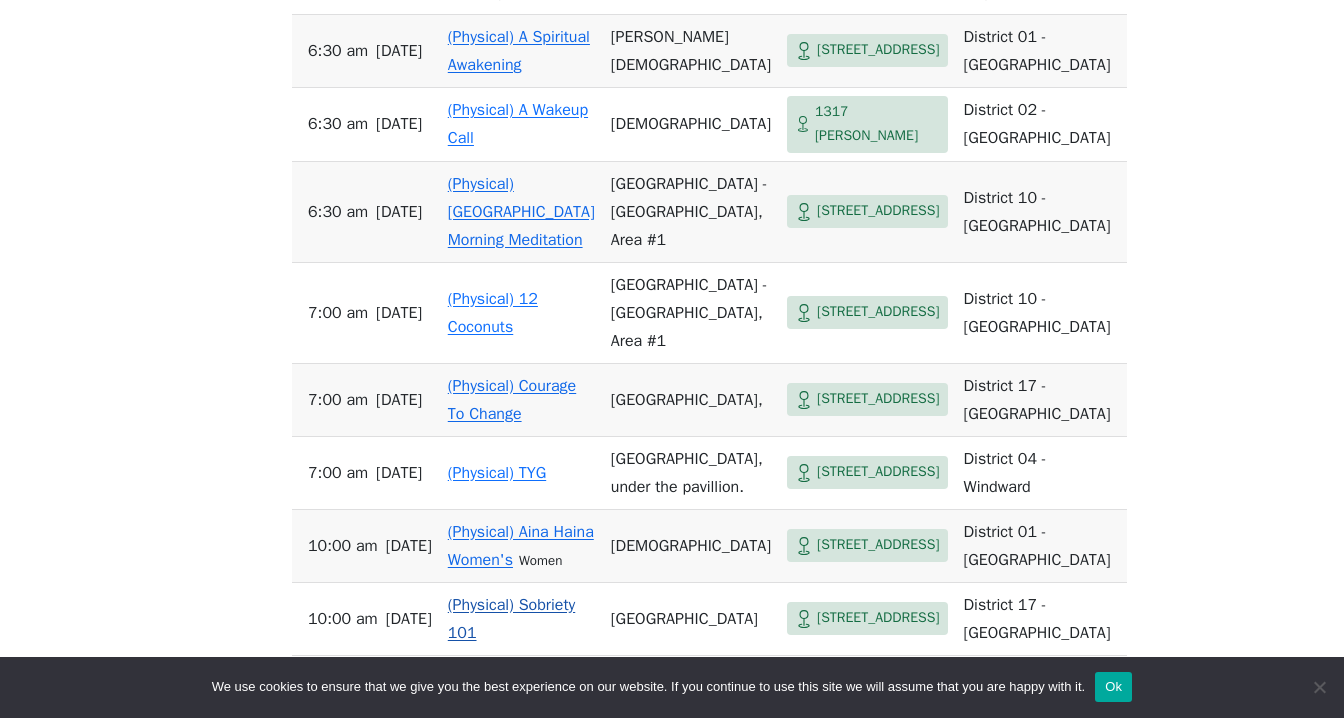 scroll, scrollTop: 1032, scrollLeft: 0, axis: vertical 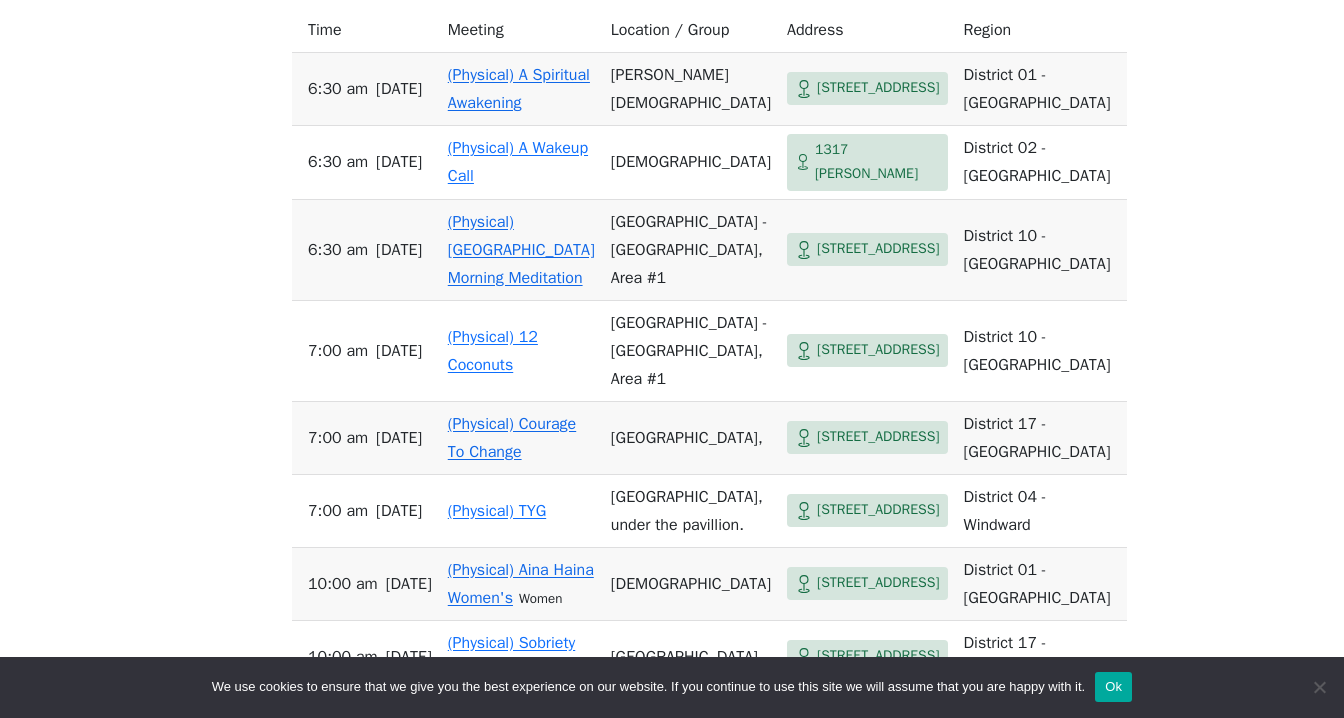 click on "(Physical) [GEOGRAPHIC_DATA] Morning Meditation" at bounding box center (521, 250) 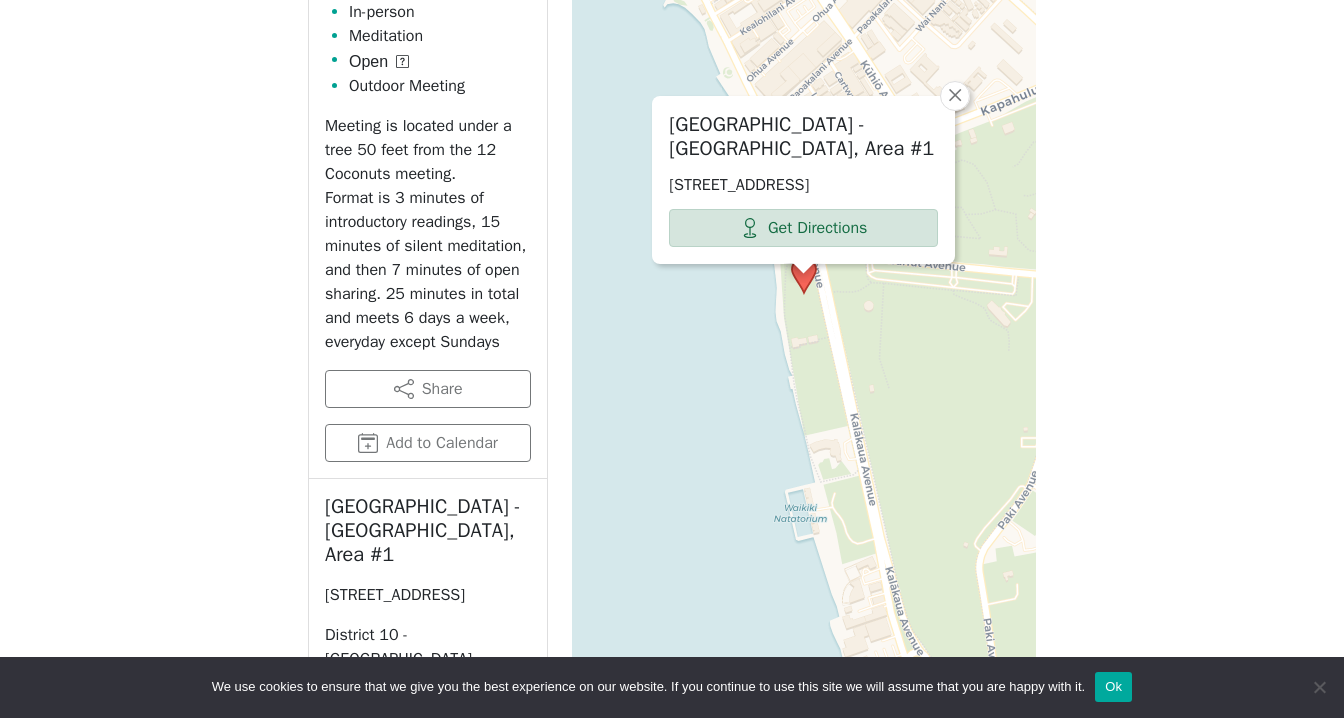 scroll, scrollTop: 783, scrollLeft: 0, axis: vertical 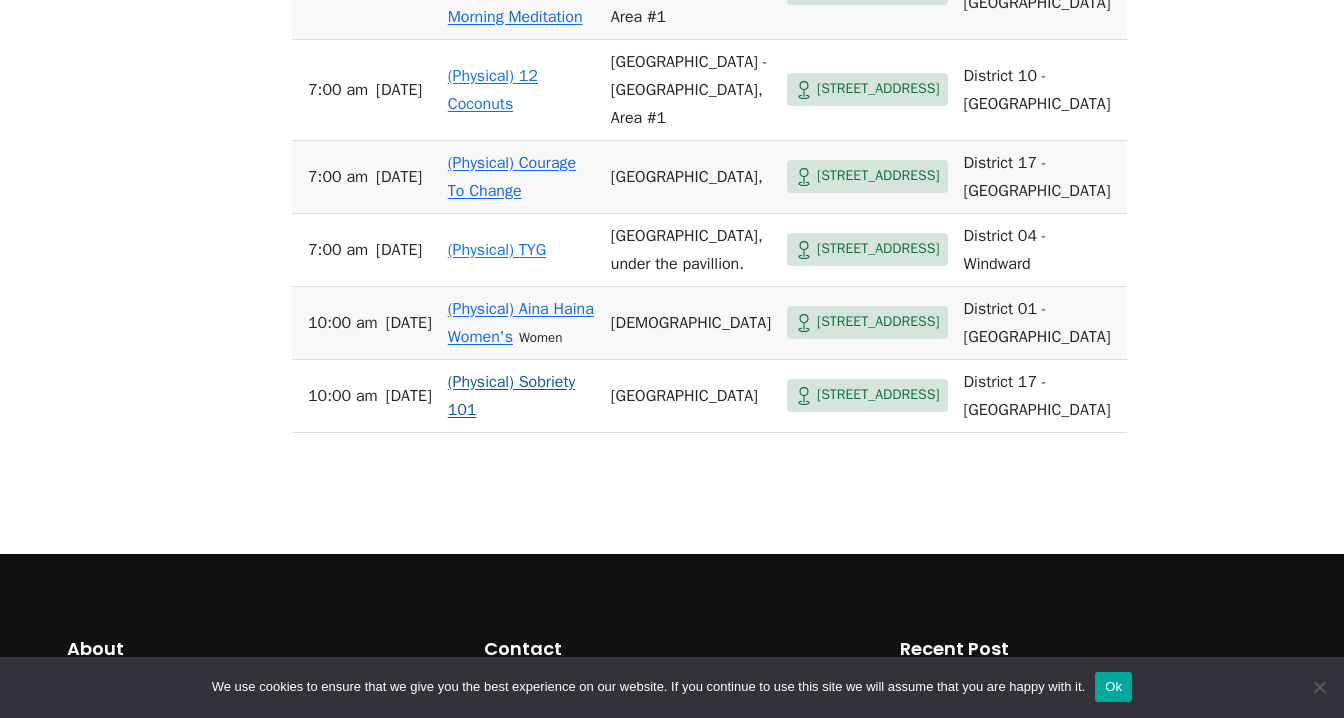 click on "(Physical) Sobriety 101" at bounding box center (512, 396) 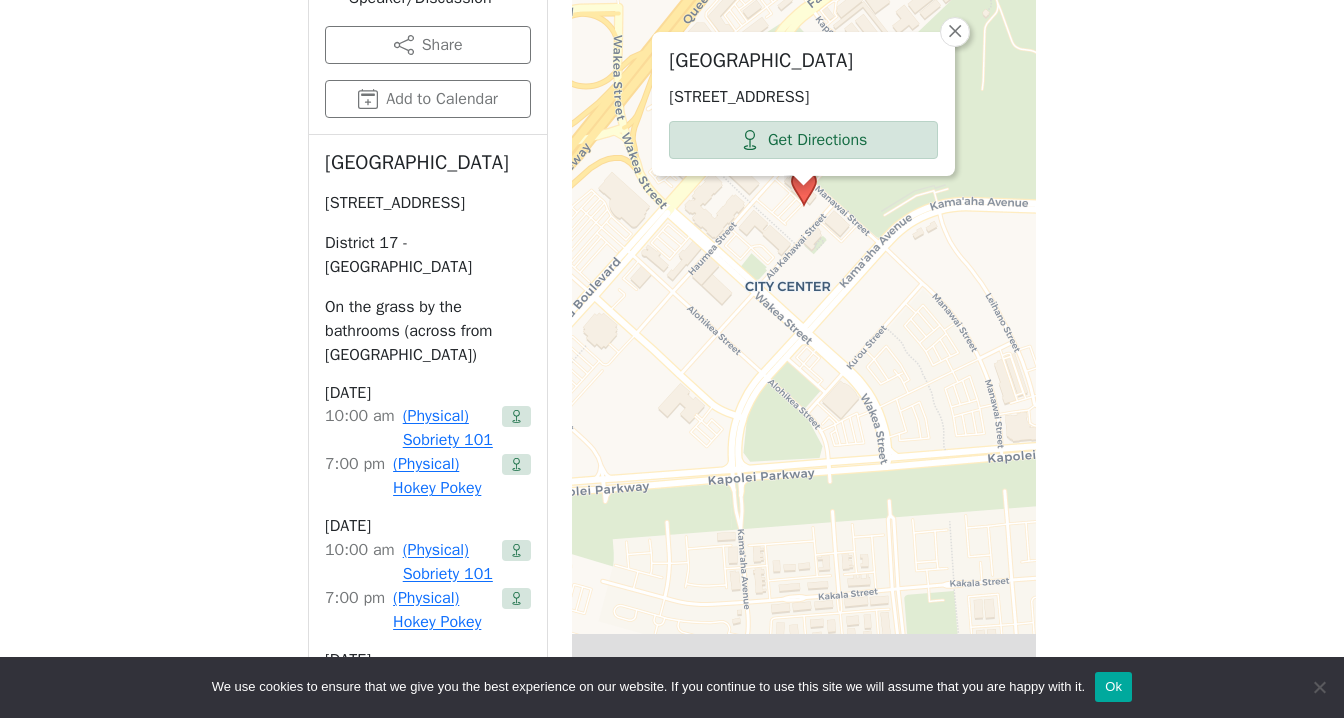 scroll, scrollTop: 1342, scrollLeft: 0, axis: vertical 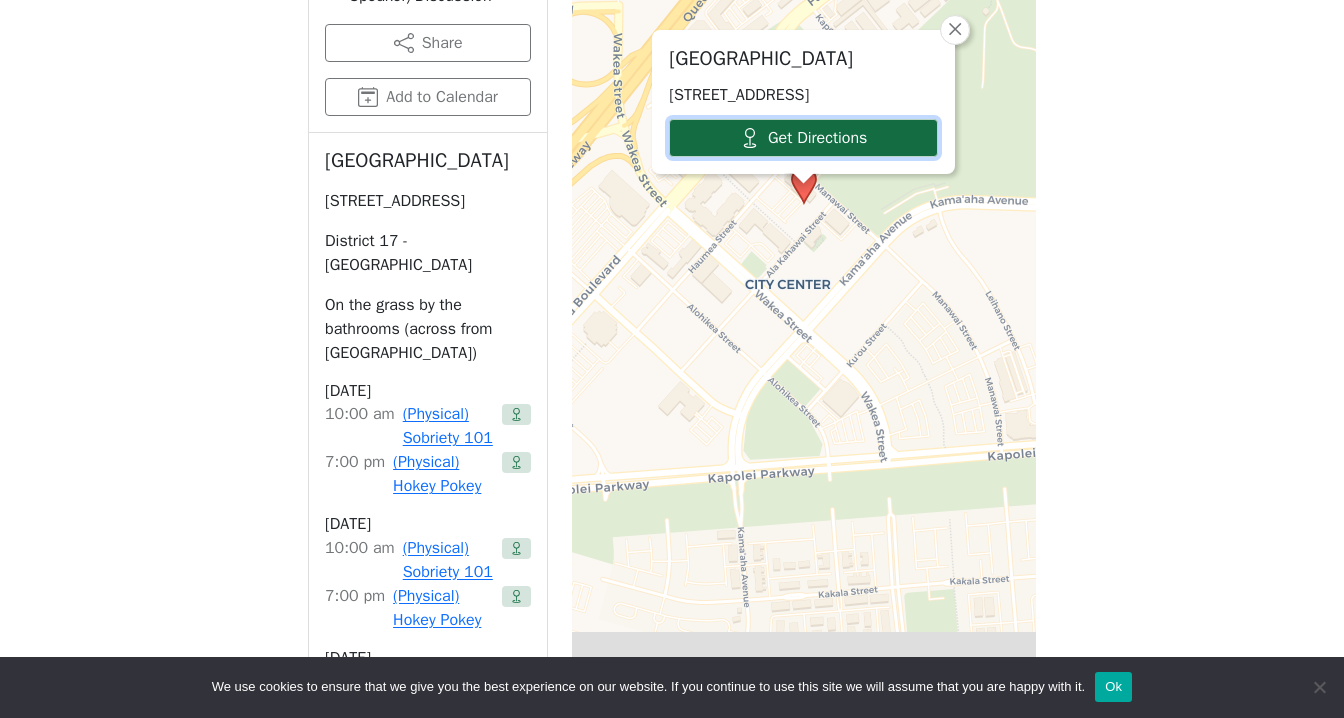 click 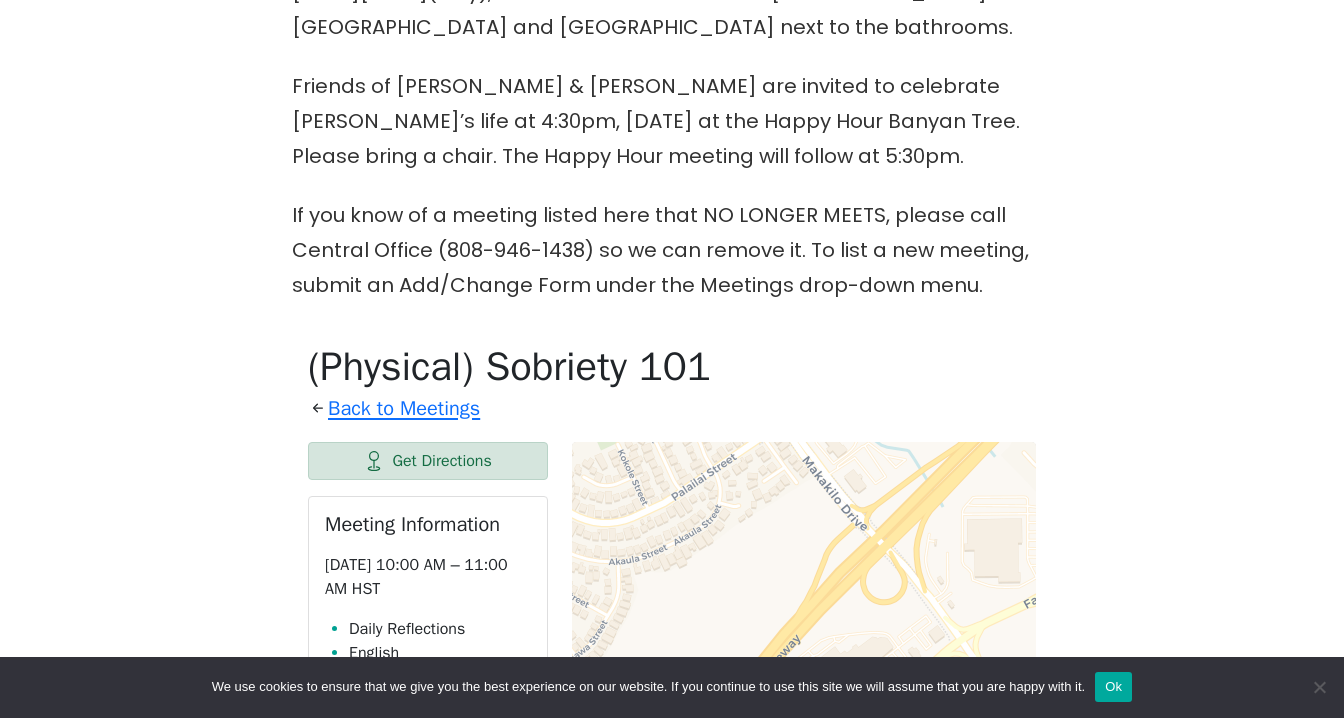 scroll, scrollTop: 561, scrollLeft: 0, axis: vertical 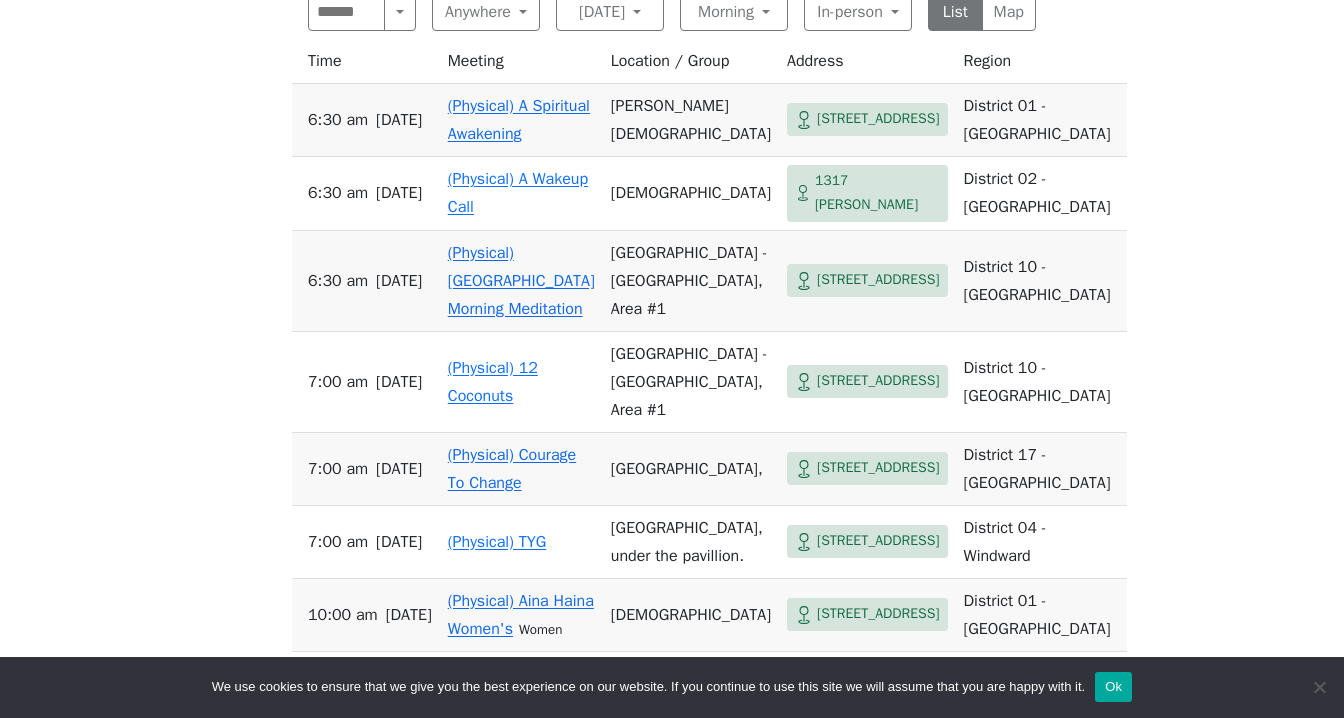 click on "(Physical) [GEOGRAPHIC_DATA] Morning Meditation" at bounding box center [521, 281] 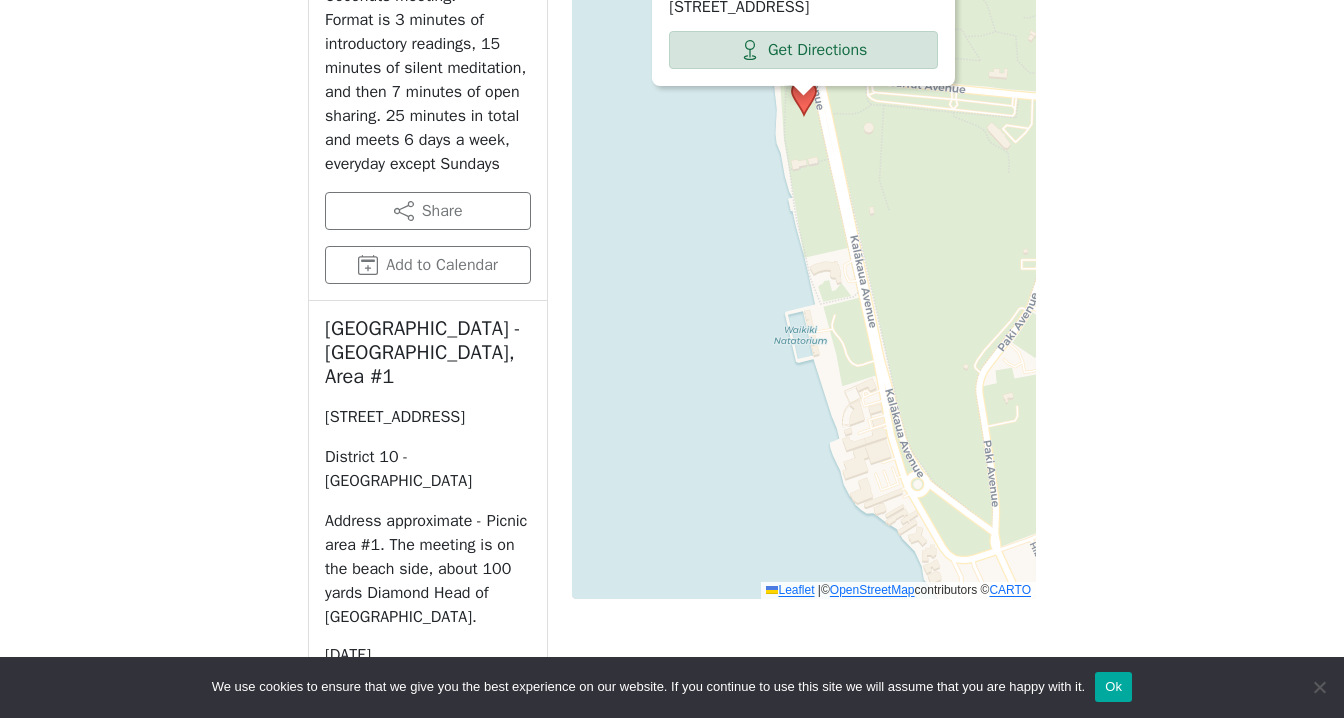 scroll, scrollTop: 1494, scrollLeft: 0, axis: vertical 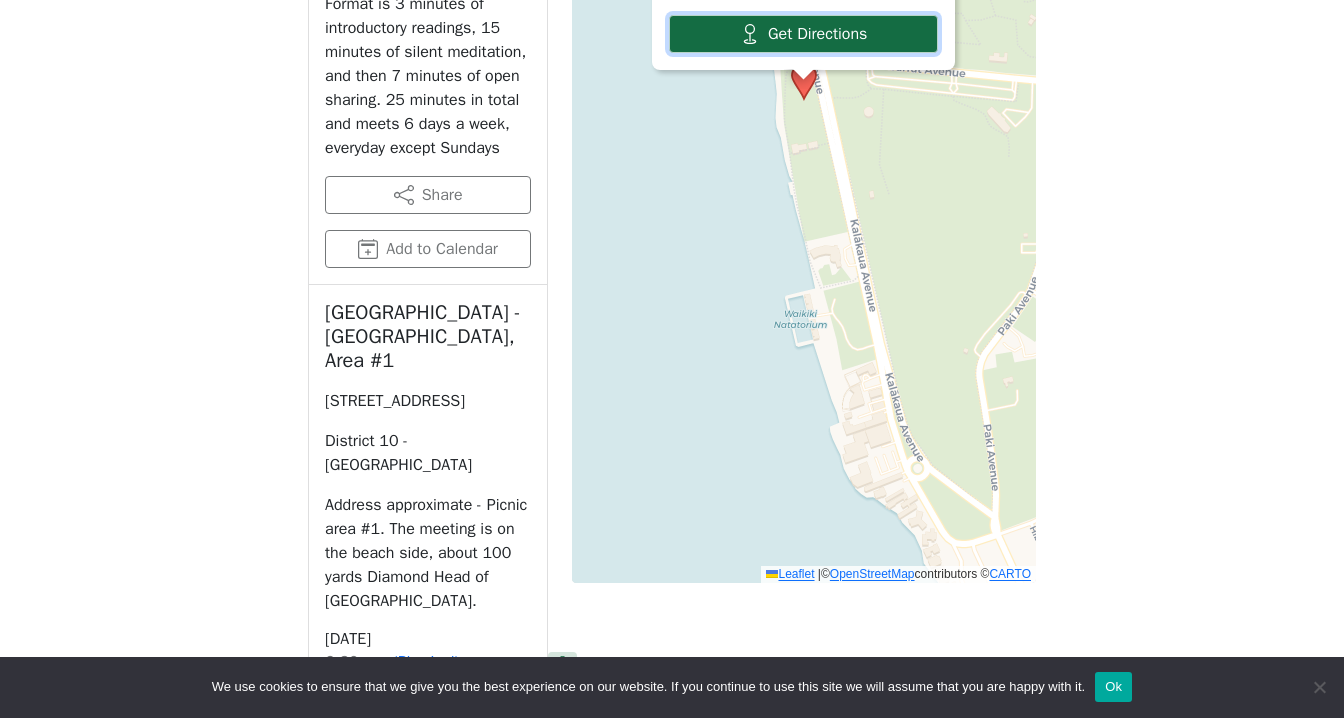 click on "Get Directions" at bounding box center (803, 34) 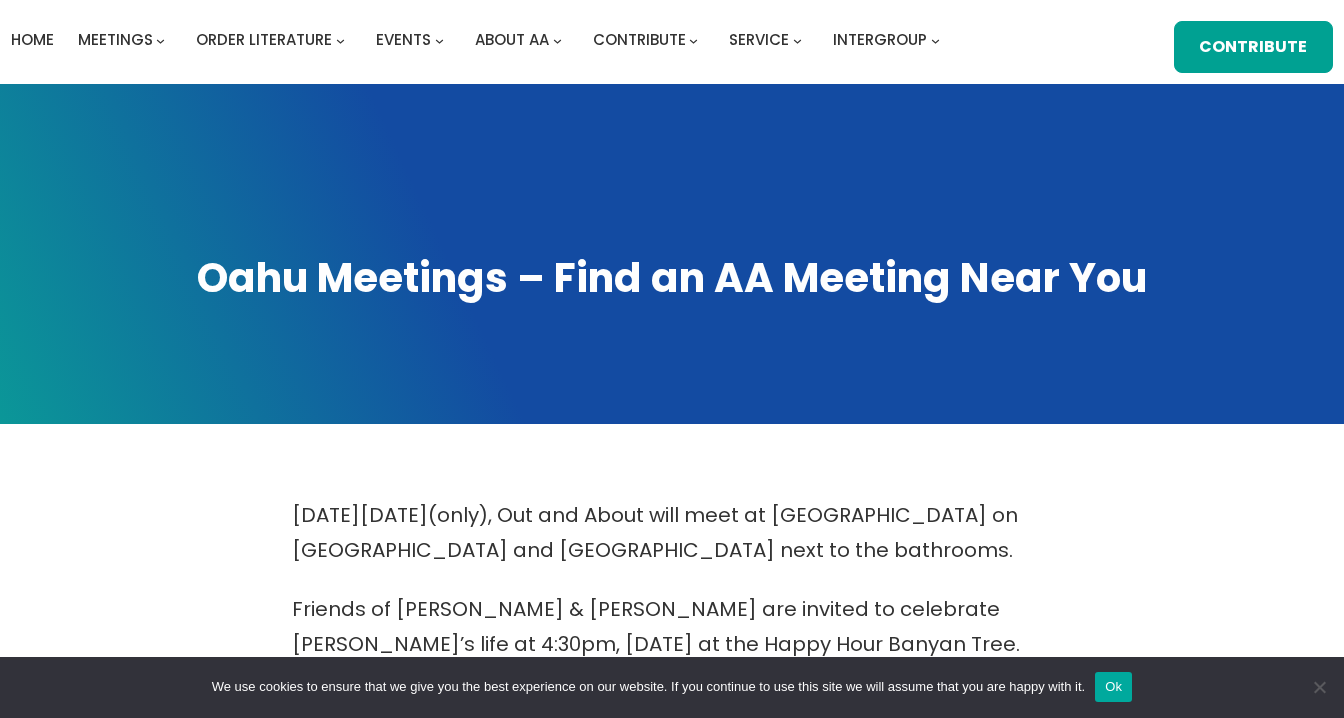 scroll, scrollTop: 0, scrollLeft: 0, axis: both 